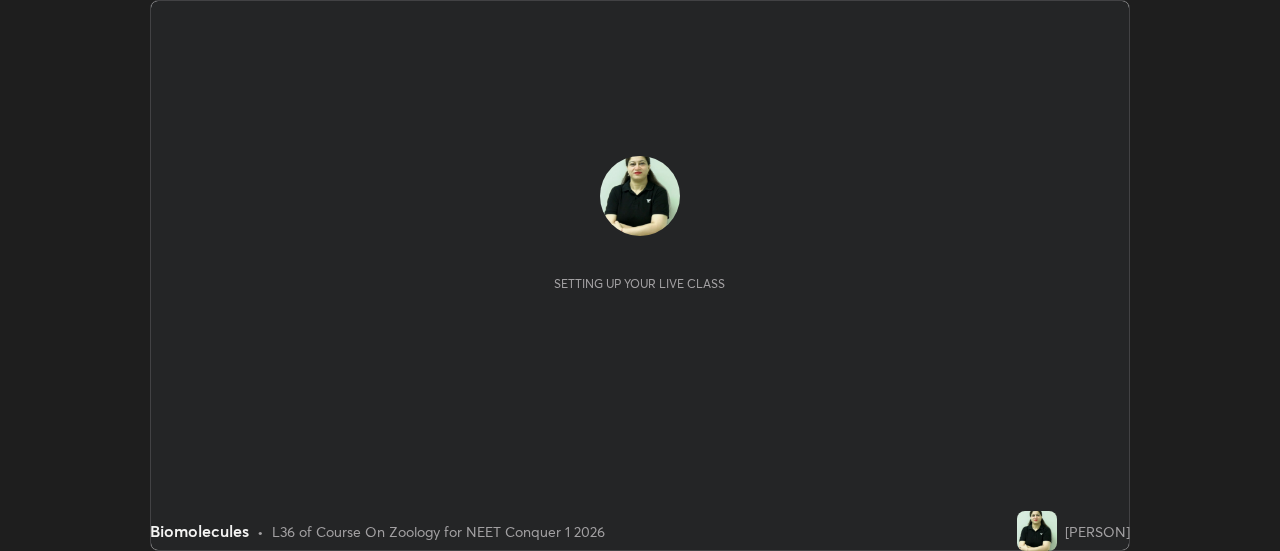 scroll, scrollTop: 0, scrollLeft: 0, axis: both 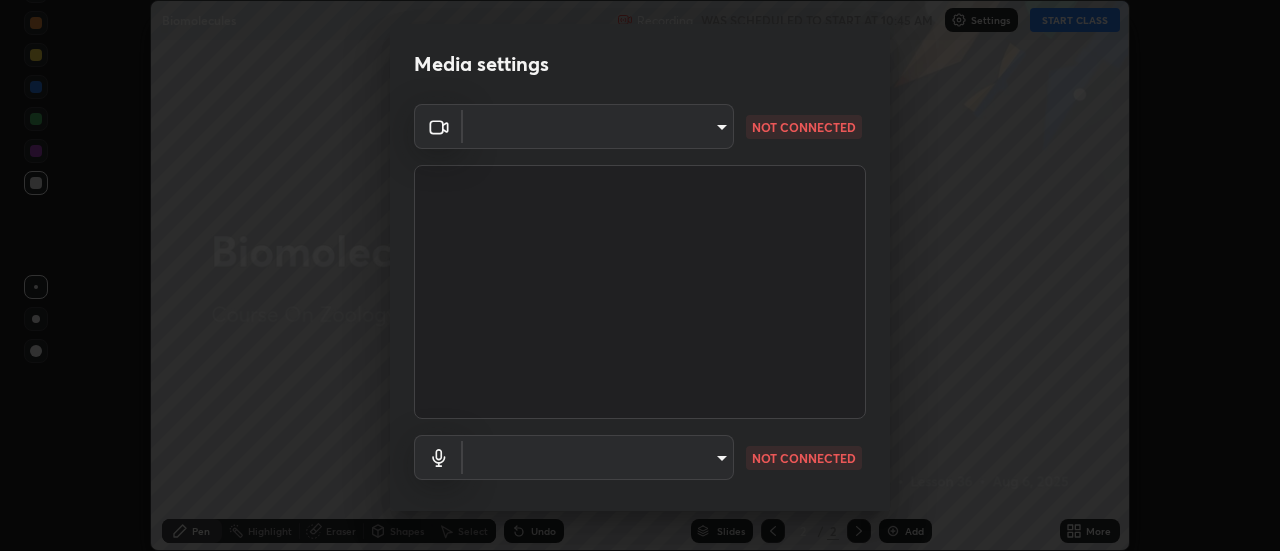 click on "Erase all Biomolecules Recording WAS SCHEDULED TO START AT  10:45 AM Settings START CLASS Setting up your live class Biomolecules • L36 of Course On Zoology for NEET Conquer 1 2026 [PERSON] Pen Highlight Eraser Shapes Select Undo Slides 2 / 2 Add More No doubts shared Encourage your learners to ask a doubt for better clarity Report an issue Reason for reporting Buffering Chat not working Audio - Video sync issue Educator video quality low ​ Attach an image Report Media settings ​ NOT CONNECTED ​ NOT CONNECTED 1 / 5 Next" at bounding box center (640, 275) 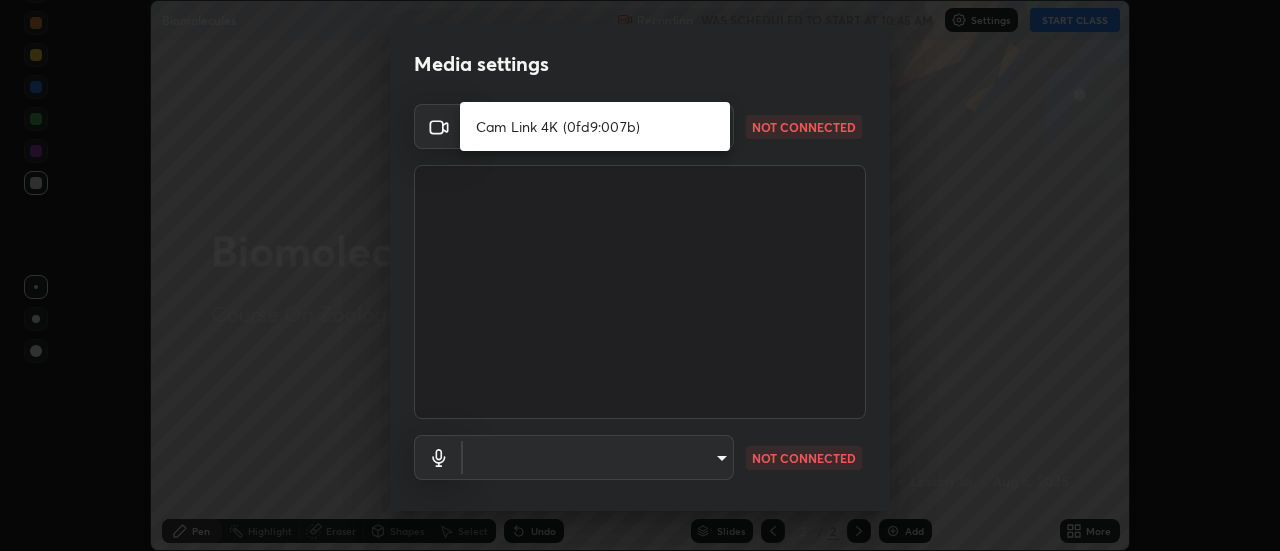 click on "Cam Link 4K (0fd9:007b)" at bounding box center (595, 126) 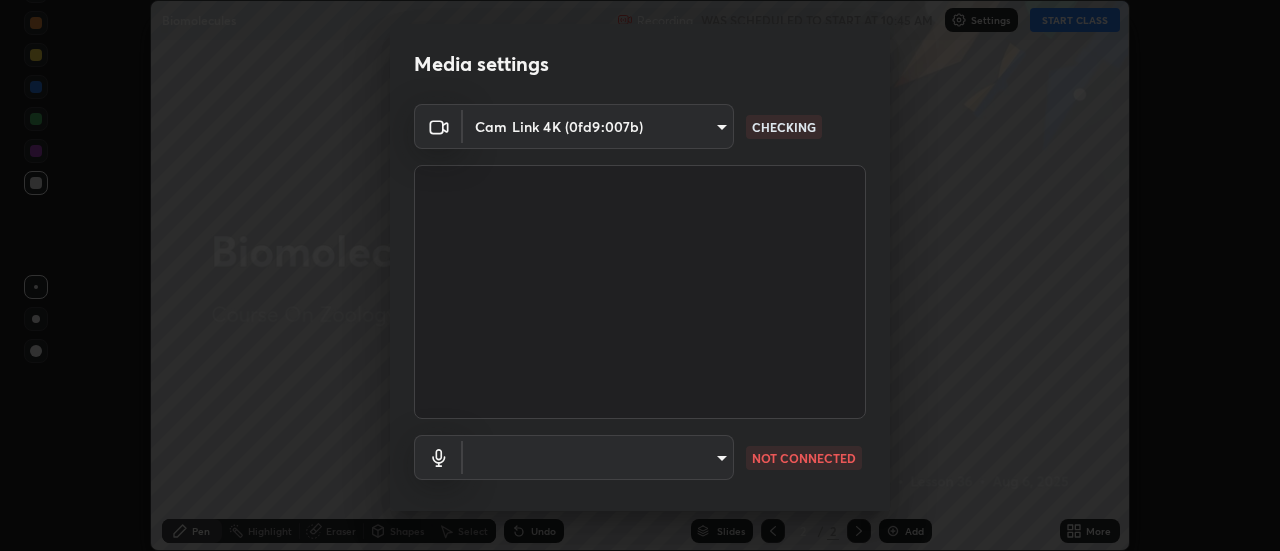 click on "Erase all Biomolecules Recording WAS SCHEDULED TO START AT  10:45 AM Settings START CLASS Setting up your live class Biomolecules • L36 of Course On Zoology for NEET Conquer 1 2026 Neetu Bhat Pen Highlight Eraser Shapes Select Undo Slides 2 / 2 Add More No doubts shared Encourage your learners to ask a doubt for better clarity Report an issue Reason for reporting Buffering Chat not working Audio - Video sync issue Educator video quality low ​ Attach an image Report Media settings Cam Link 4K (0fd9:007b) be503e2b9e98457c39b07b3074c89b8039a25085f56711412d6fa7782781f0ec CHECKING ​ NOT CONNECTED 1 / 5 Next" at bounding box center [640, 275] 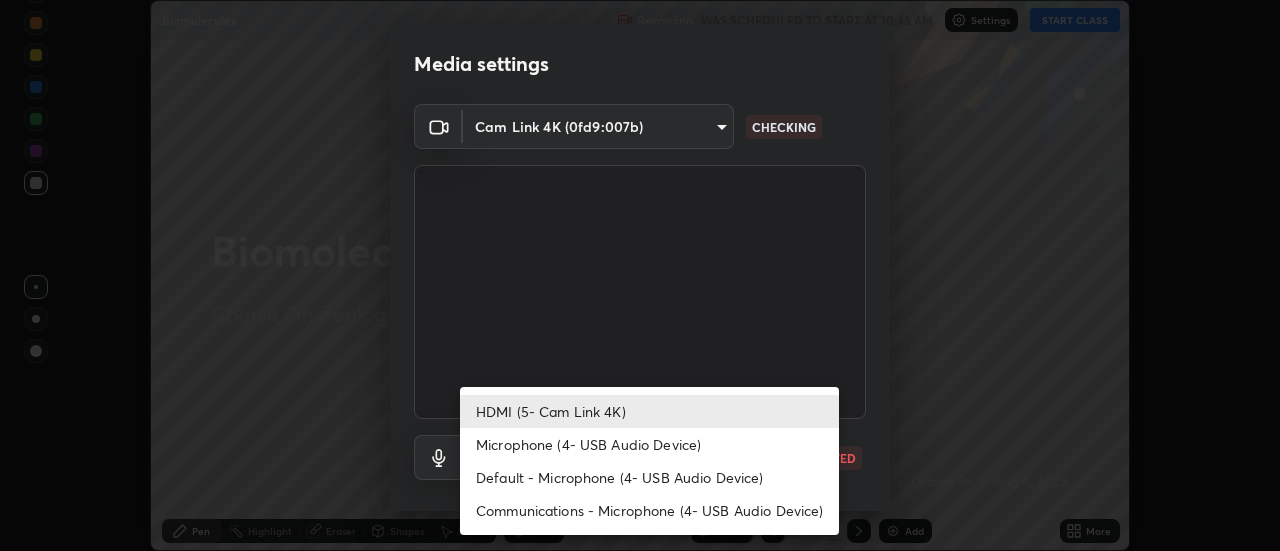click on "Microphone (4- USB Audio Device)" at bounding box center (649, 444) 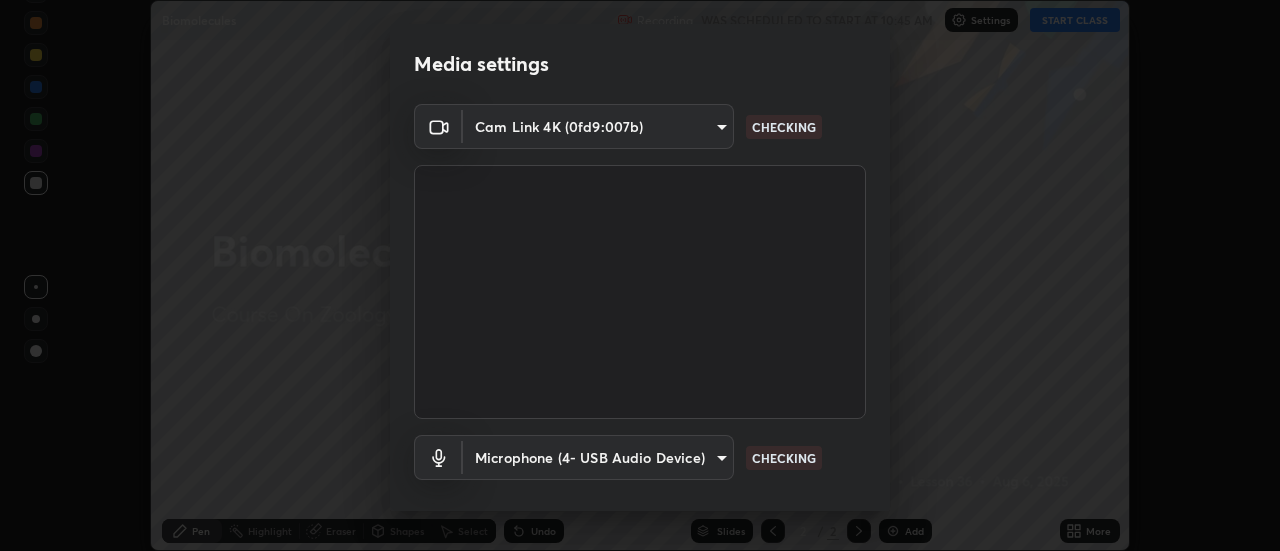 scroll, scrollTop: 105, scrollLeft: 0, axis: vertical 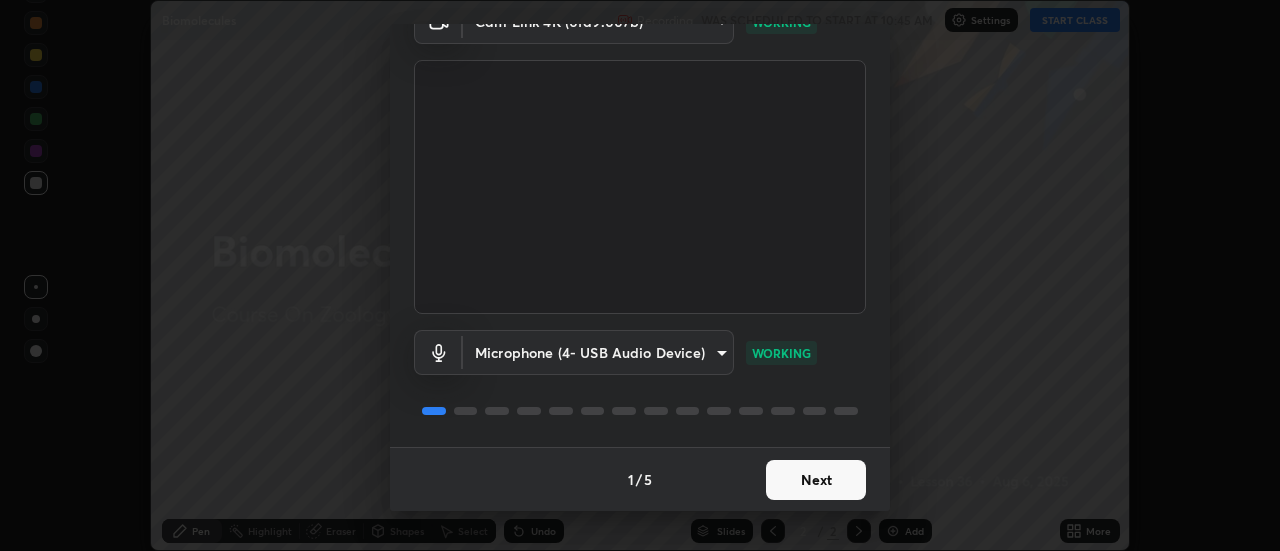 click on "Next" at bounding box center (816, 480) 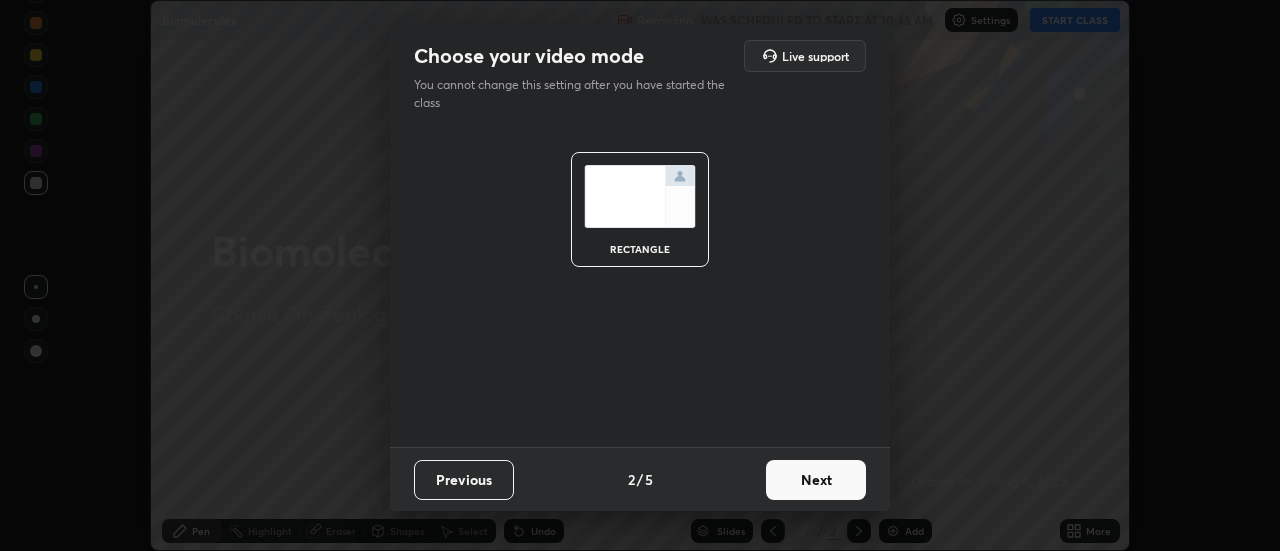 click on "Next" at bounding box center [816, 480] 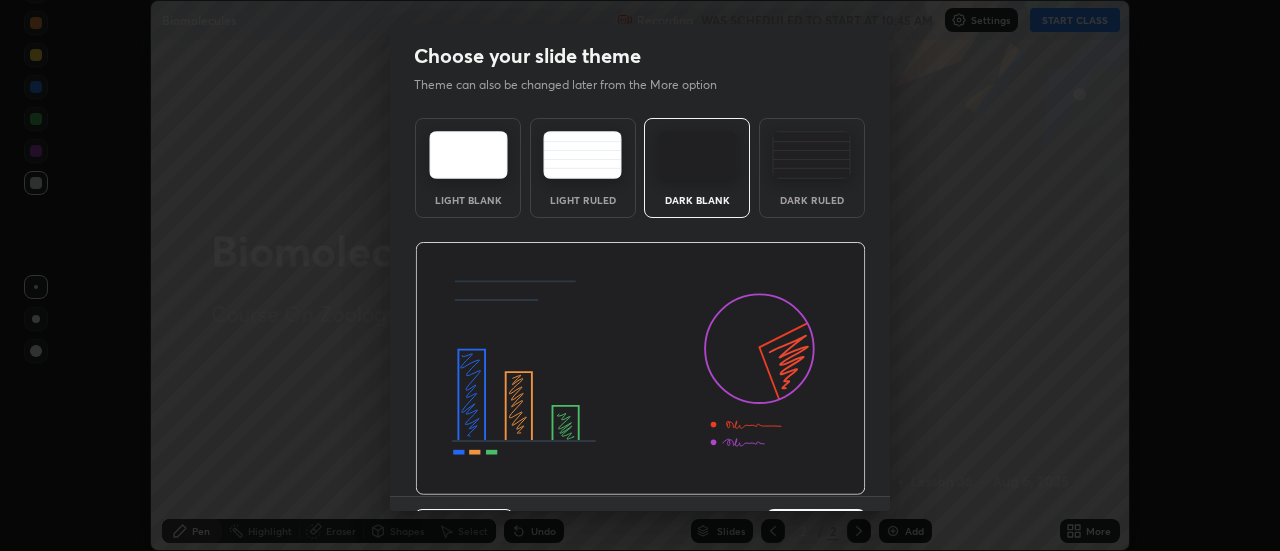 scroll, scrollTop: 49, scrollLeft: 0, axis: vertical 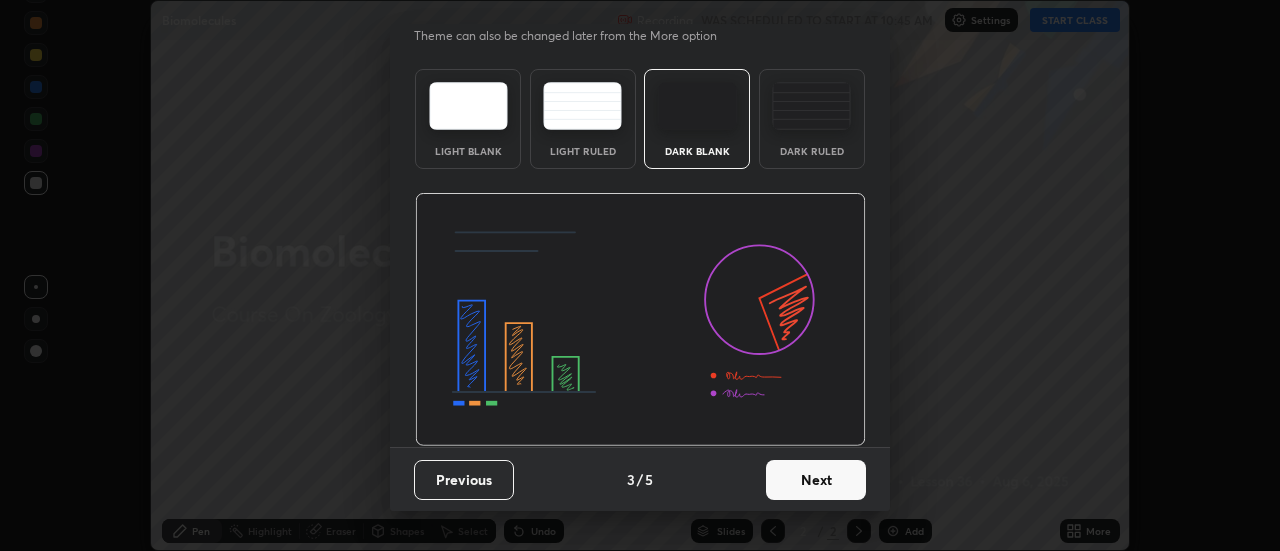 click on "Next" at bounding box center [816, 480] 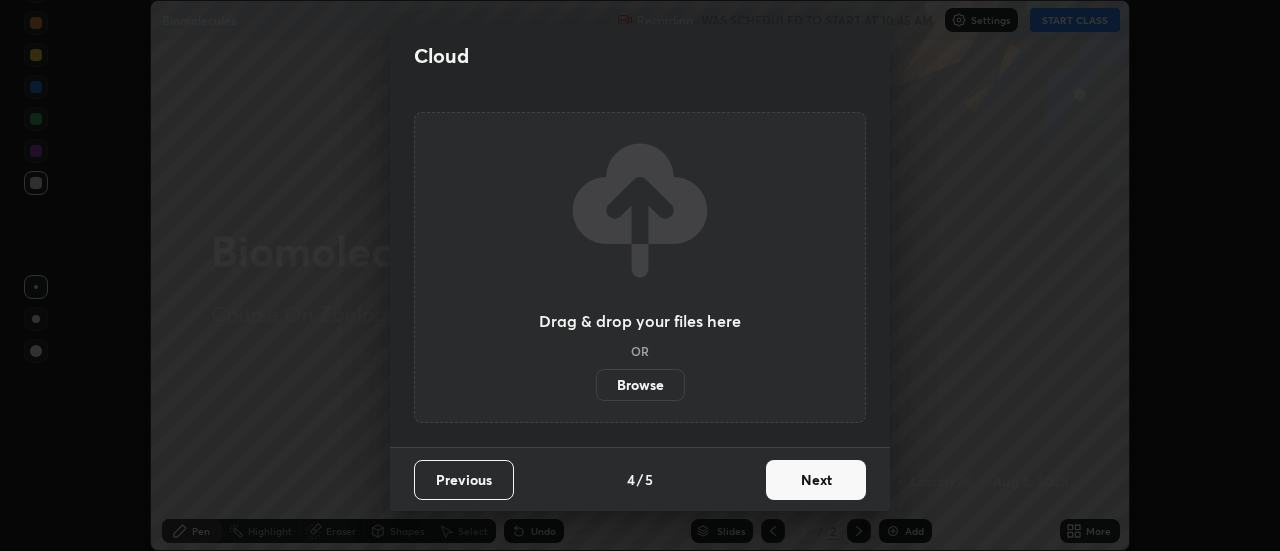 click on "Next" at bounding box center [816, 480] 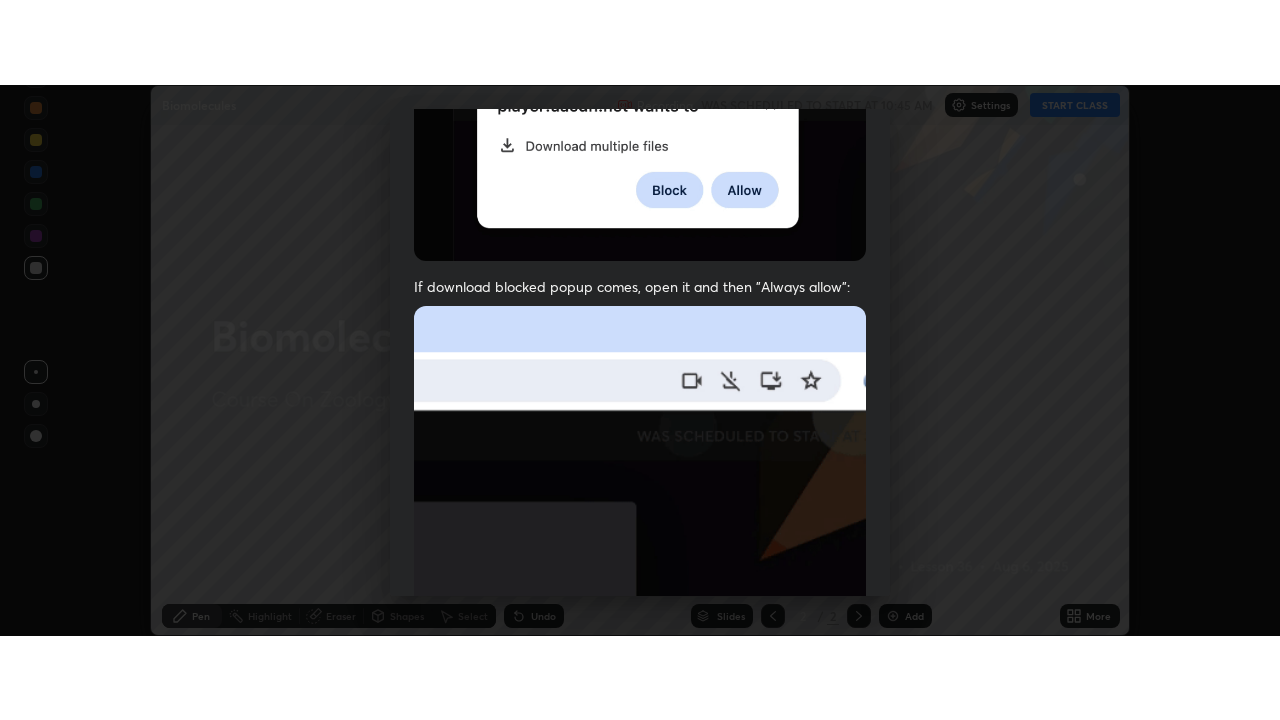 scroll, scrollTop: 513, scrollLeft: 0, axis: vertical 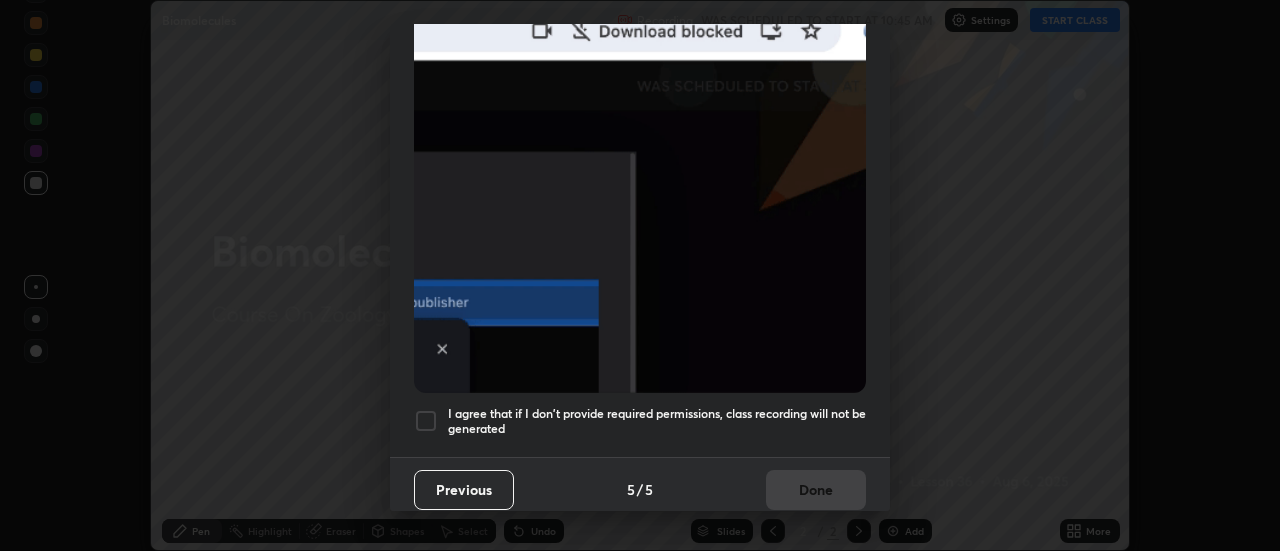 click on "I agree that if I don't provide required permissions, class recording will not be generated" at bounding box center (657, 421) 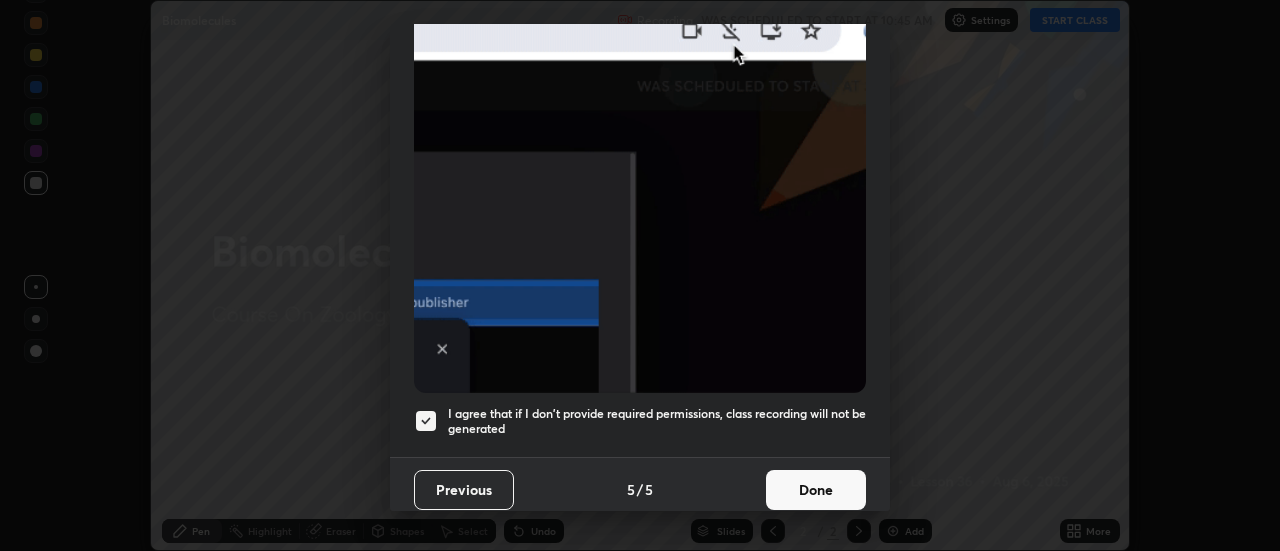 click on "Done" at bounding box center [816, 490] 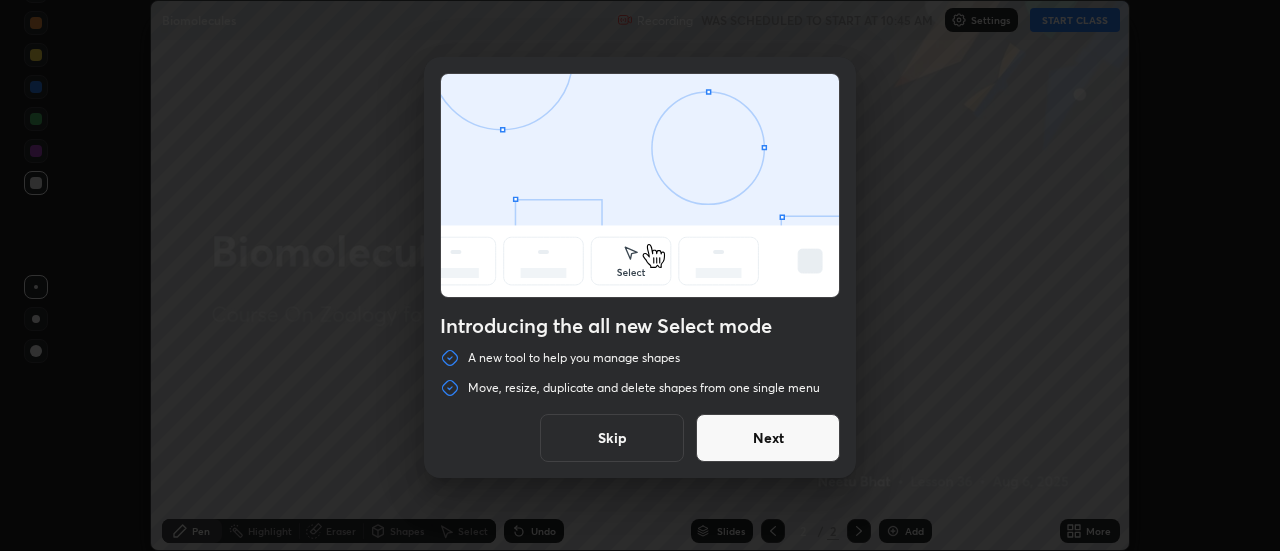 click on "Skip" at bounding box center (612, 438) 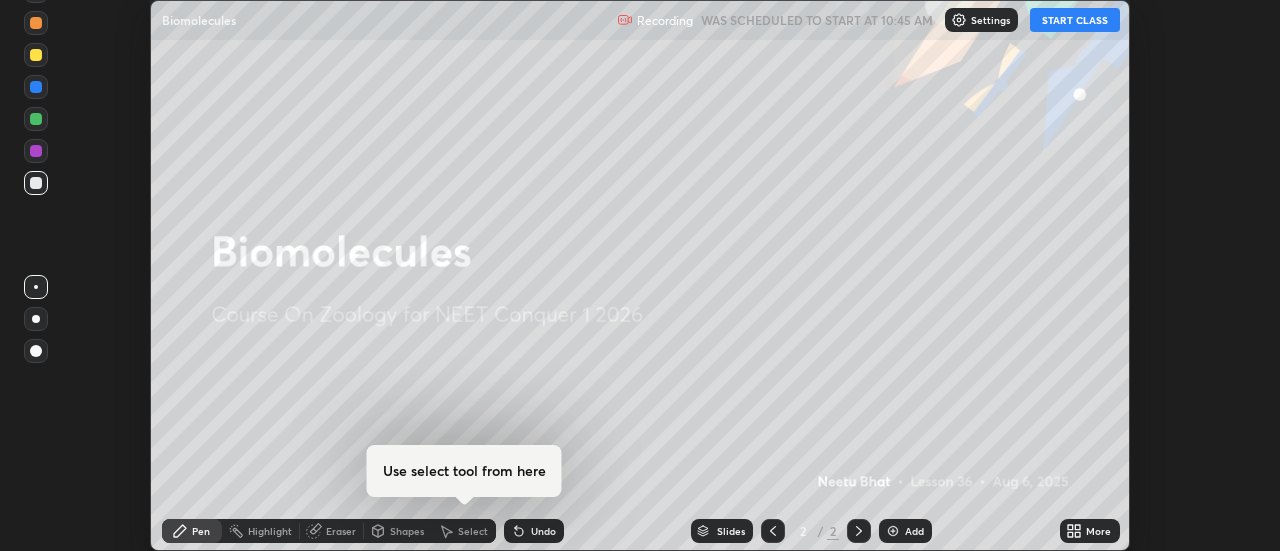 click 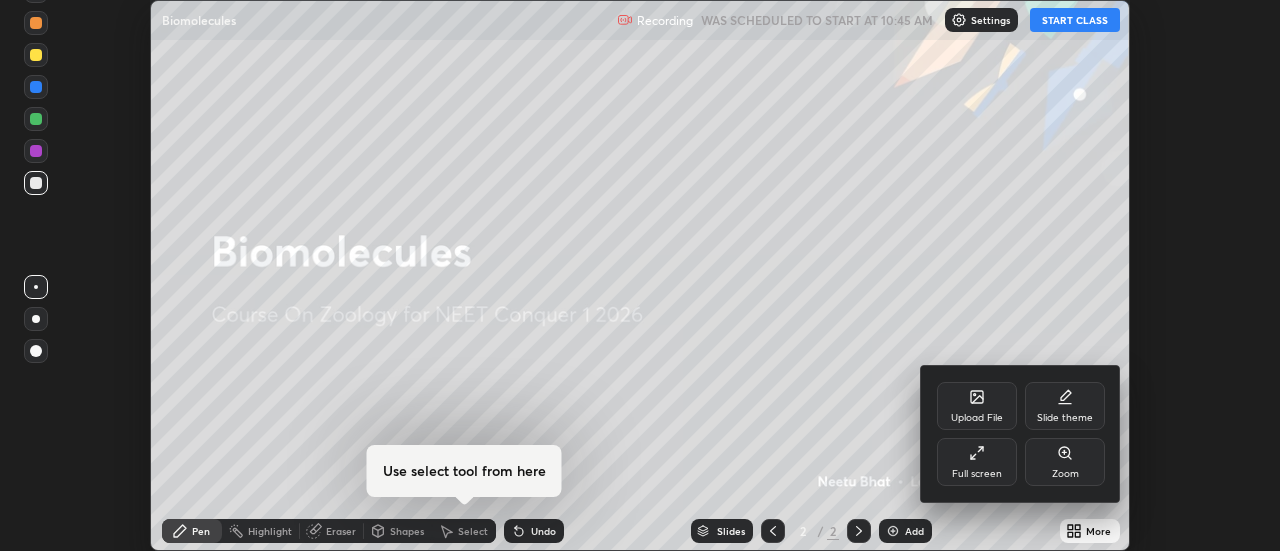 click on "Full screen" at bounding box center (977, 462) 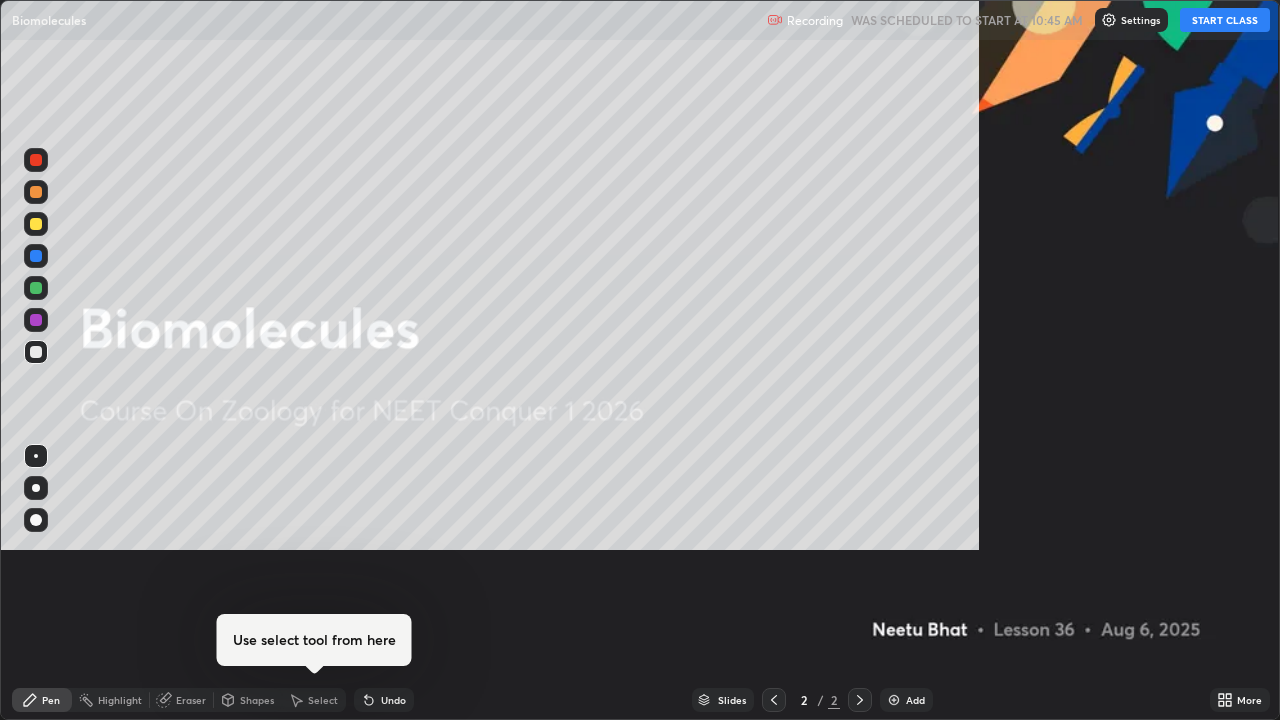 scroll, scrollTop: 99280, scrollLeft: 98720, axis: both 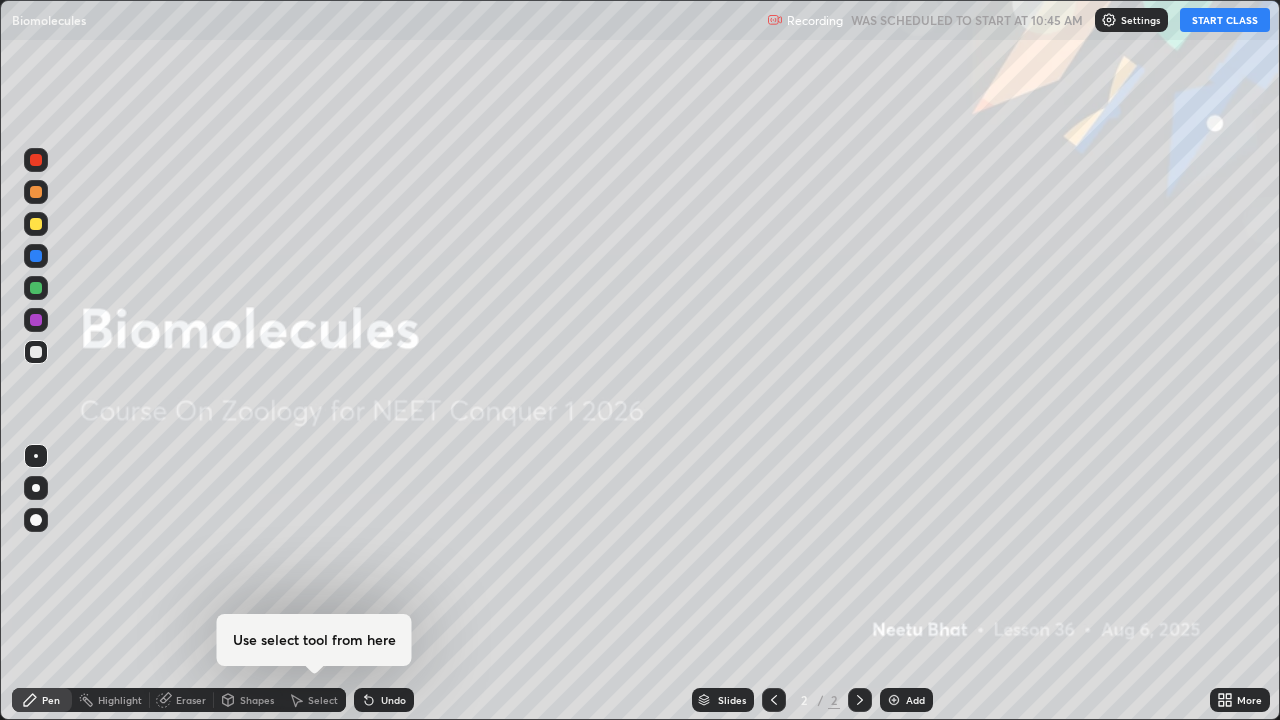 click on "START CLASS" at bounding box center [1225, 20] 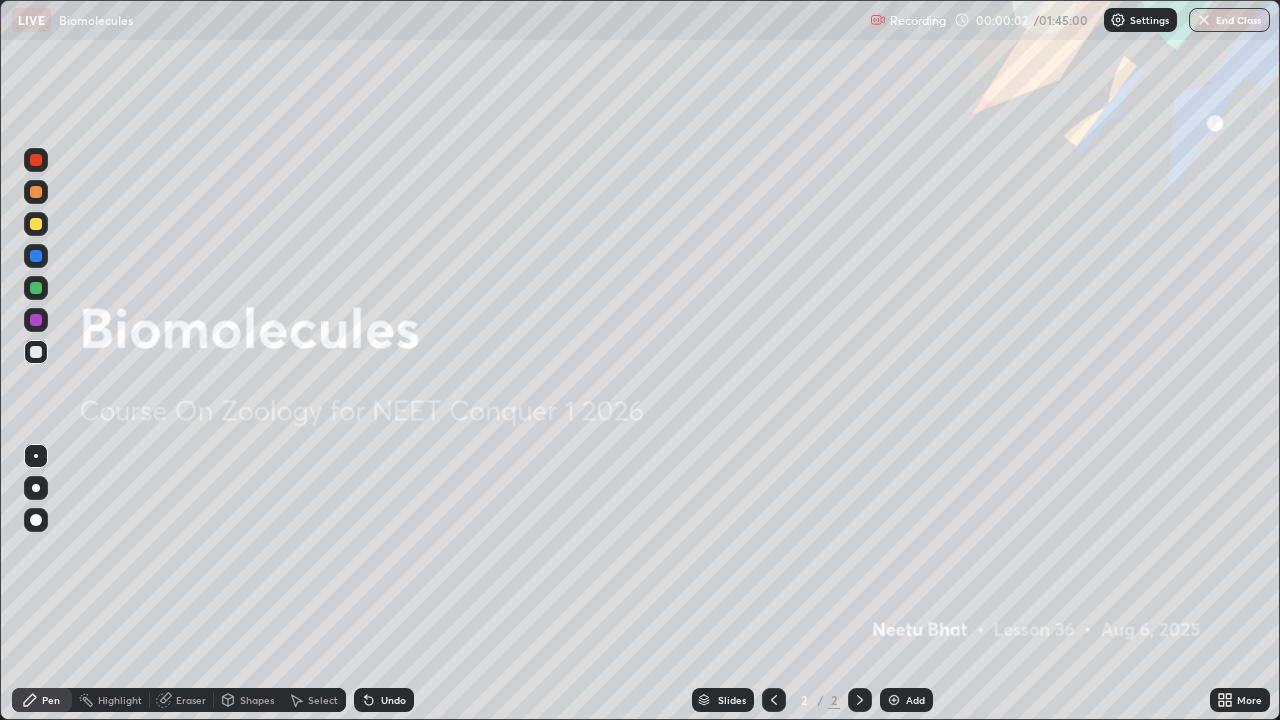 click 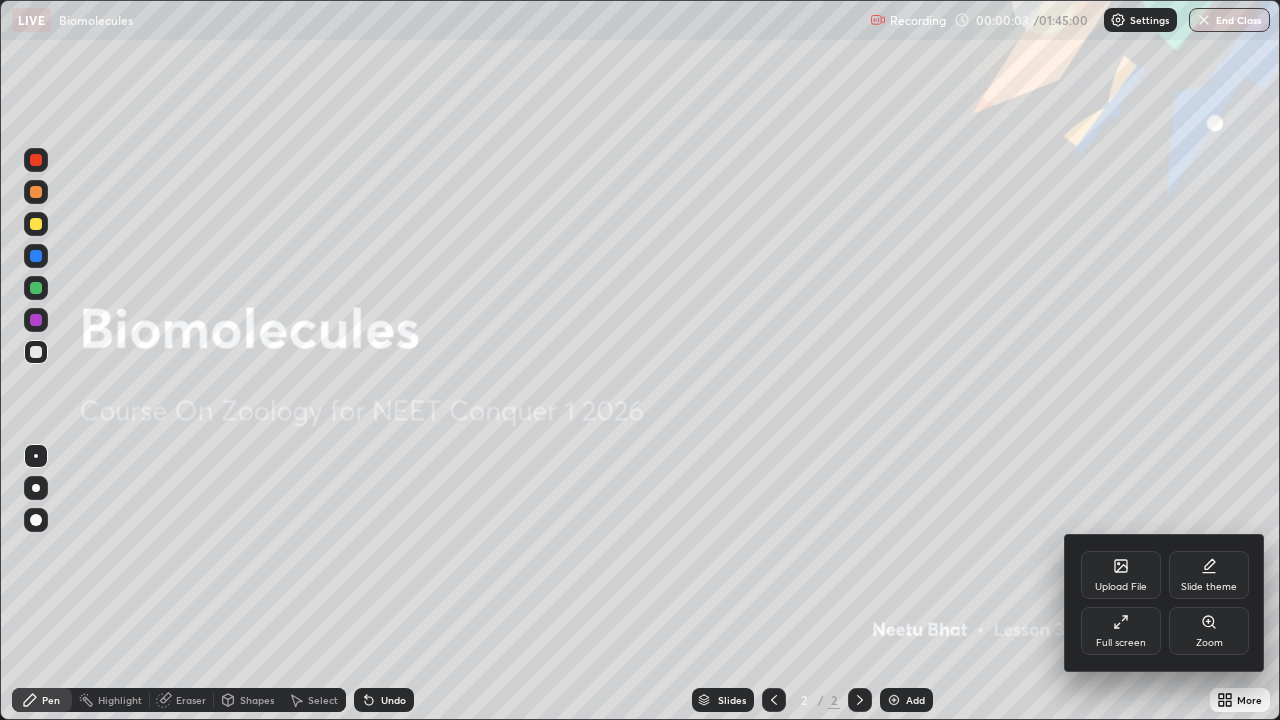 click on "Full screen" at bounding box center [1121, 643] 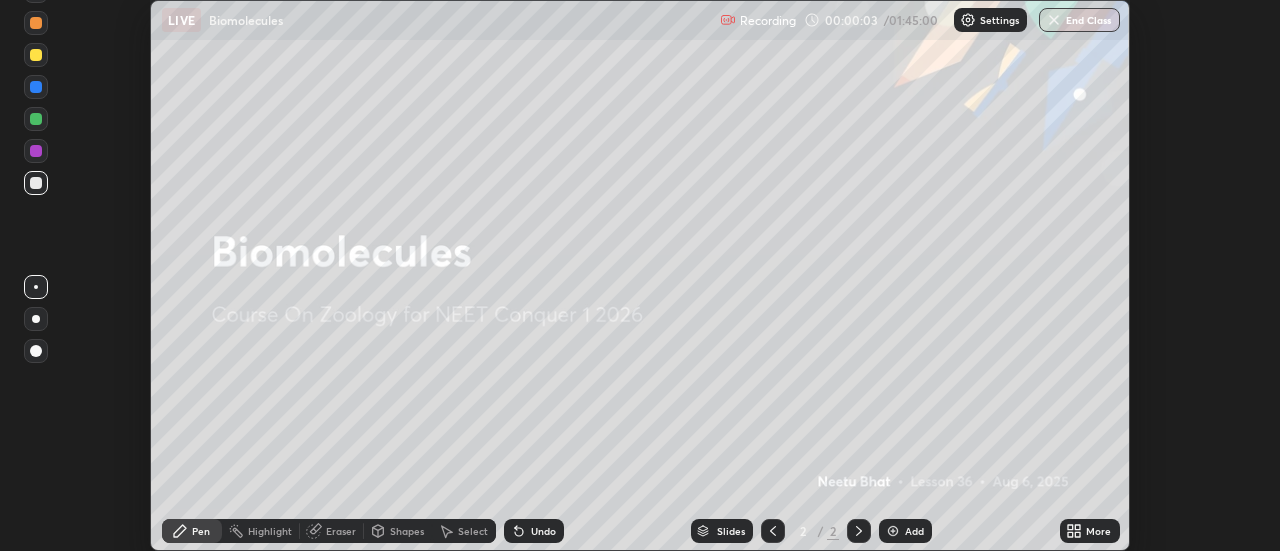 scroll, scrollTop: 551, scrollLeft: 1280, axis: both 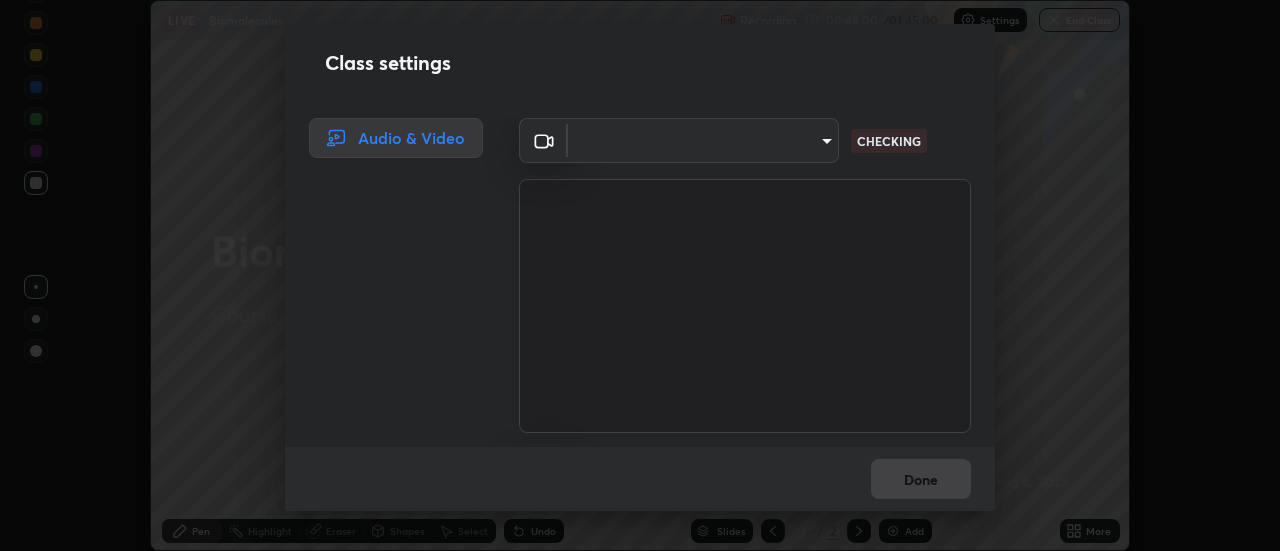 type on "[HASH]" 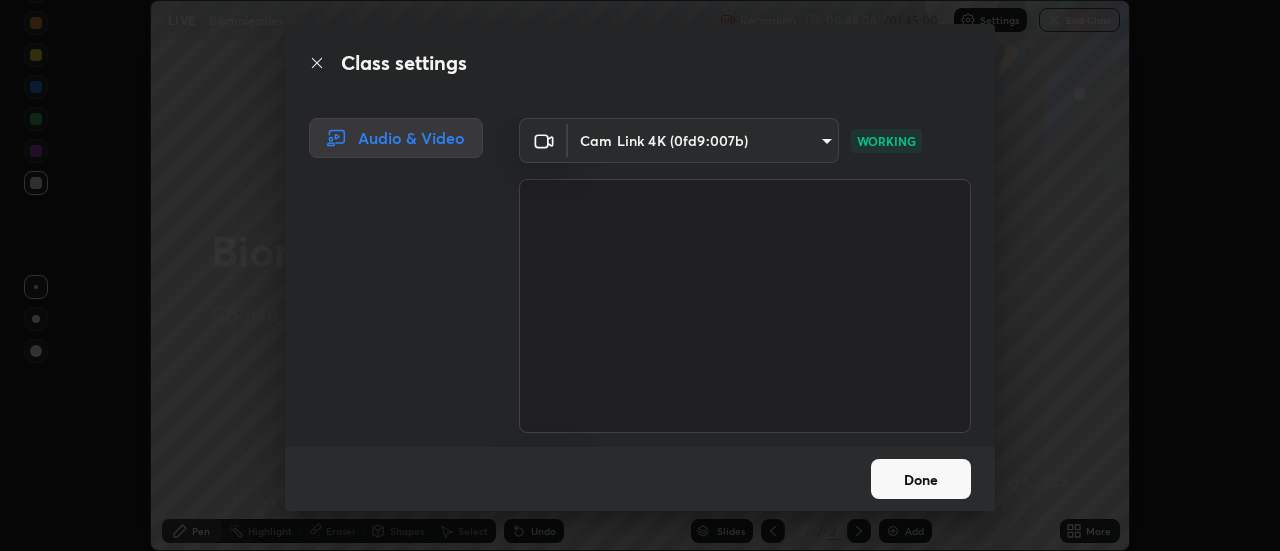 click on "Done" at bounding box center [921, 479] 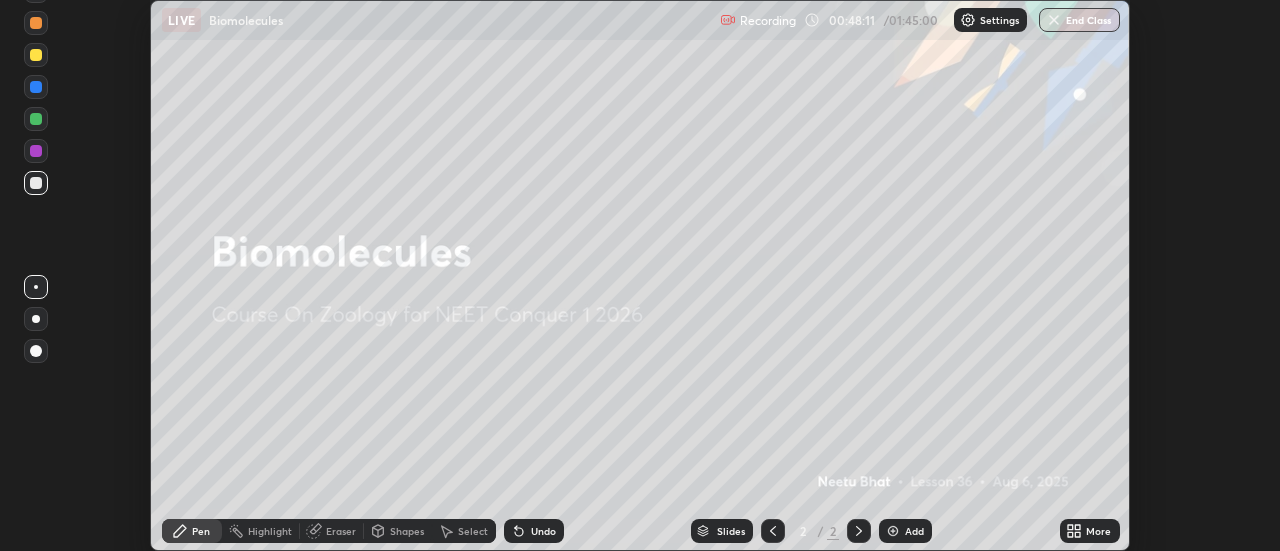 click on "Setting up your live class" at bounding box center [640, 275] 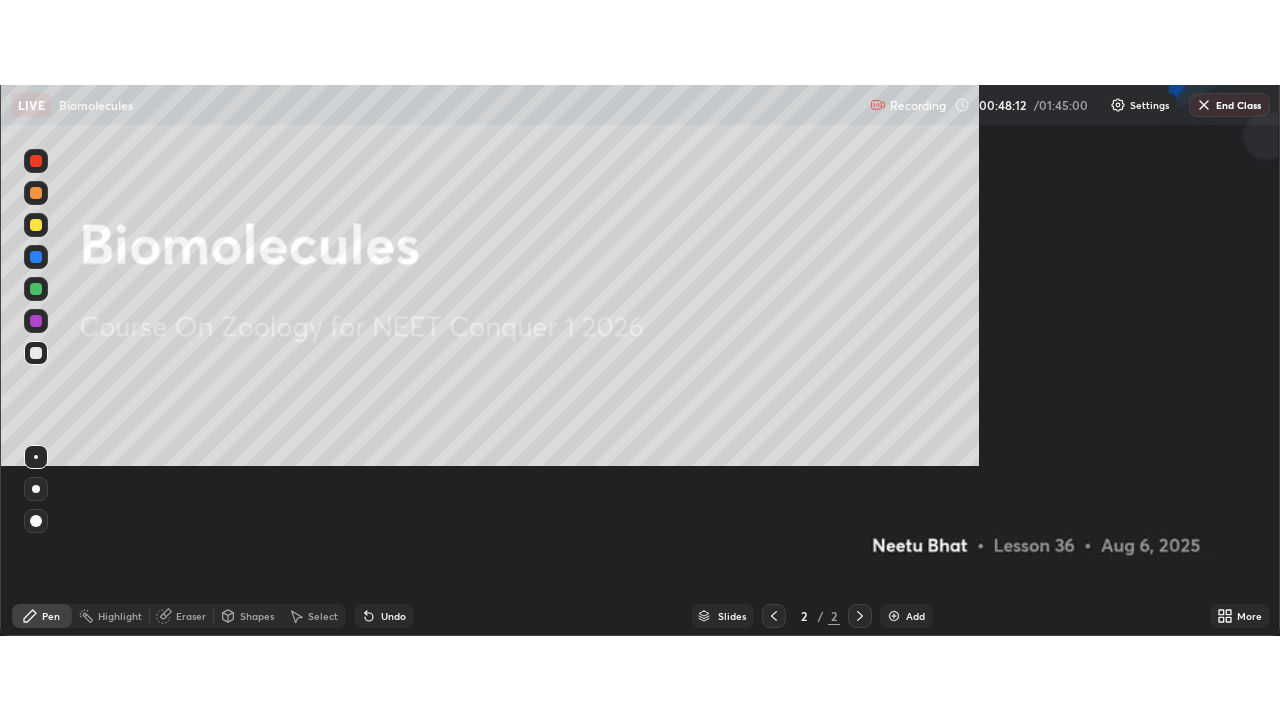 scroll, scrollTop: 99280, scrollLeft: 98720, axis: both 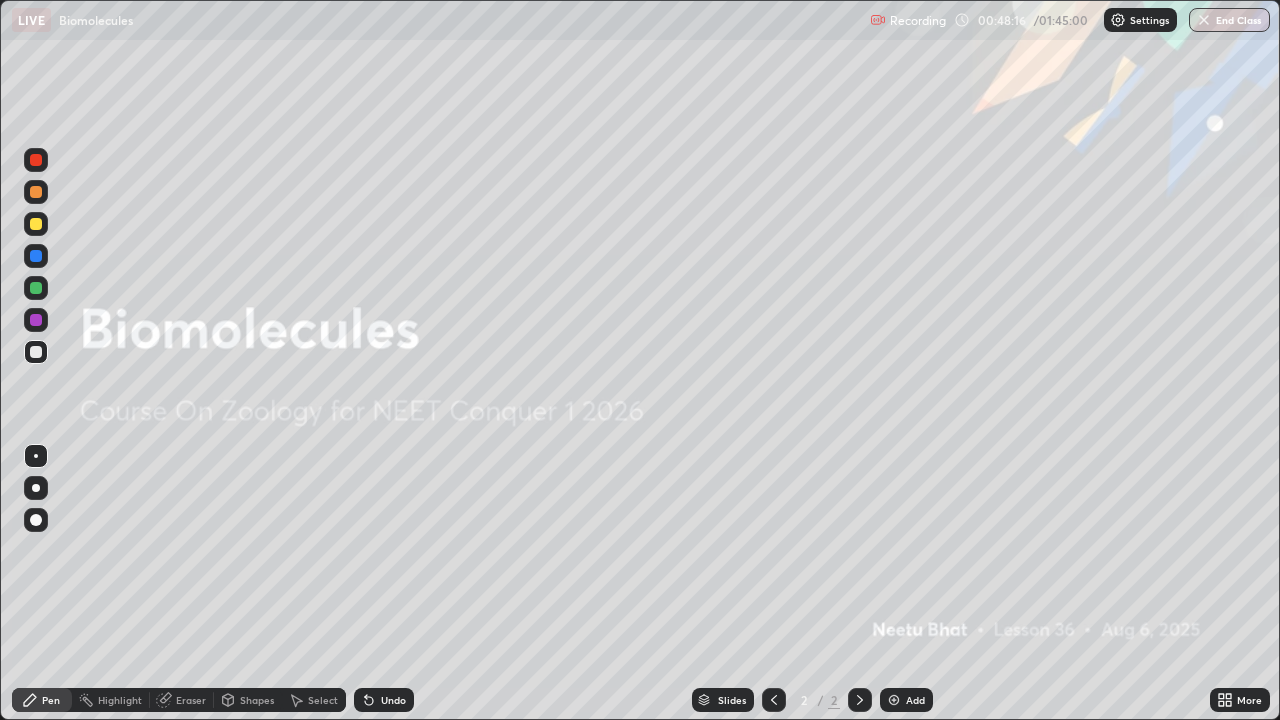 click on "Add" at bounding box center [906, 700] 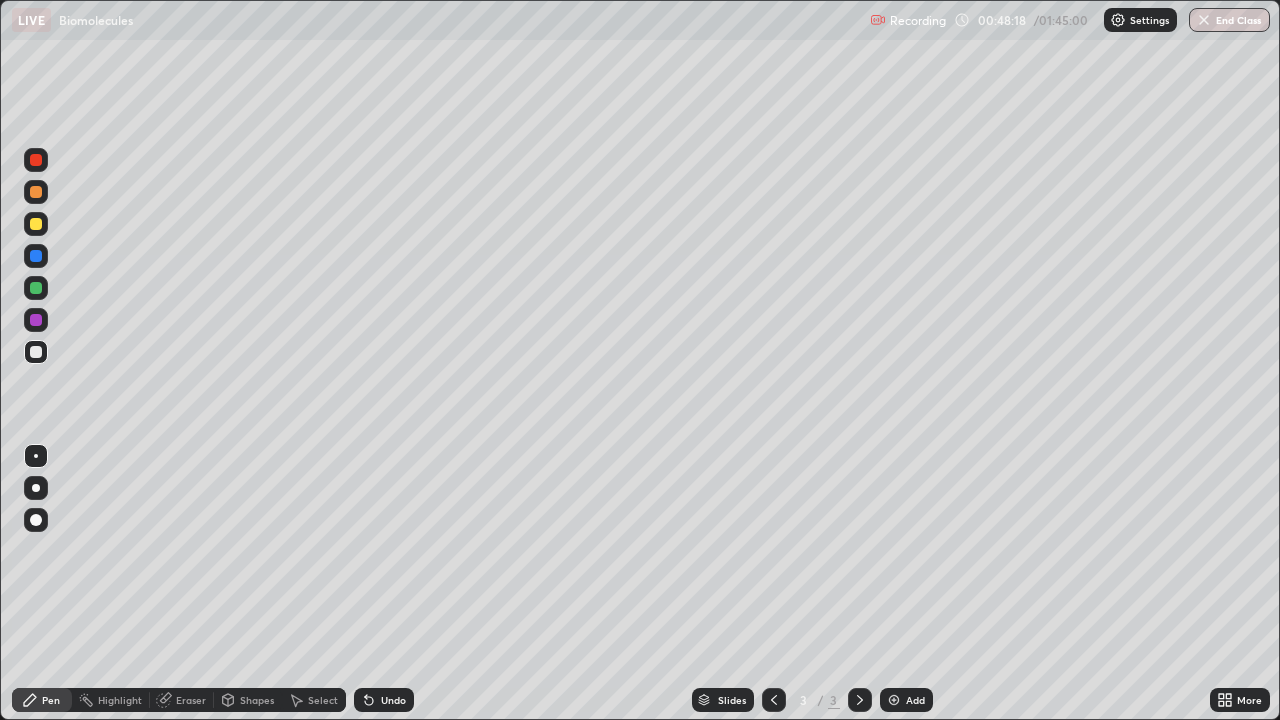 click 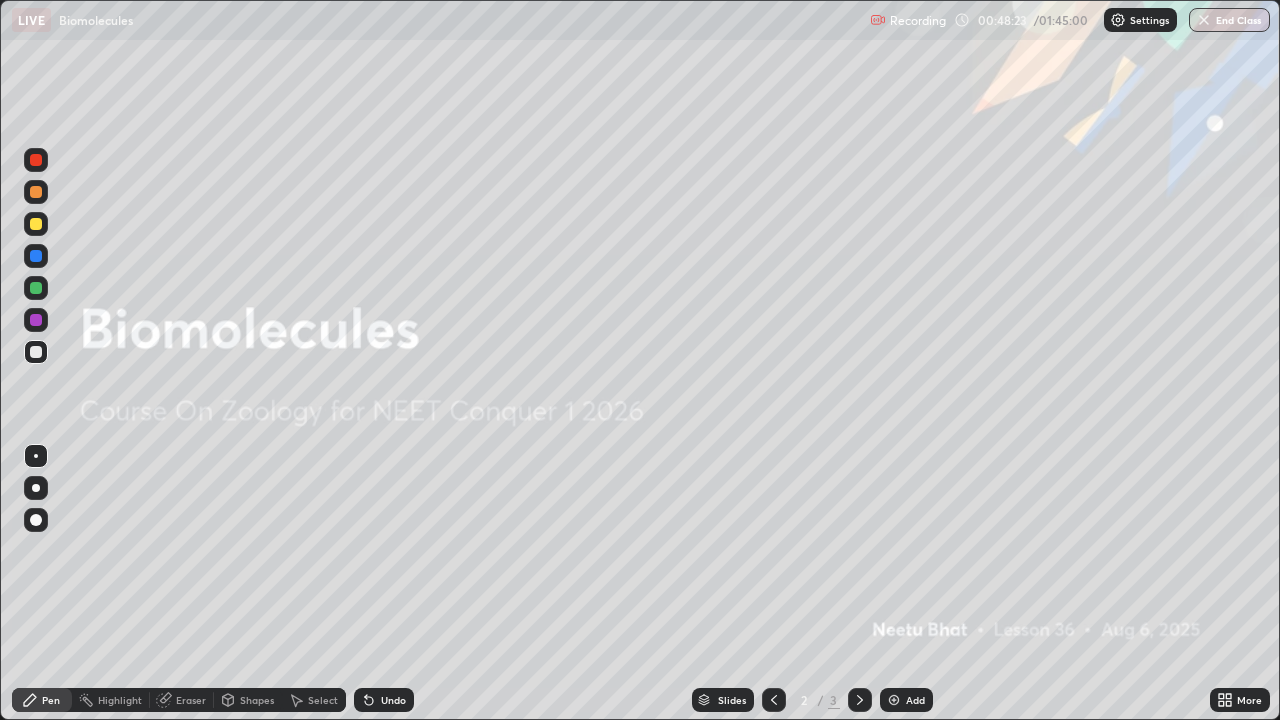 click at bounding box center (894, 700) 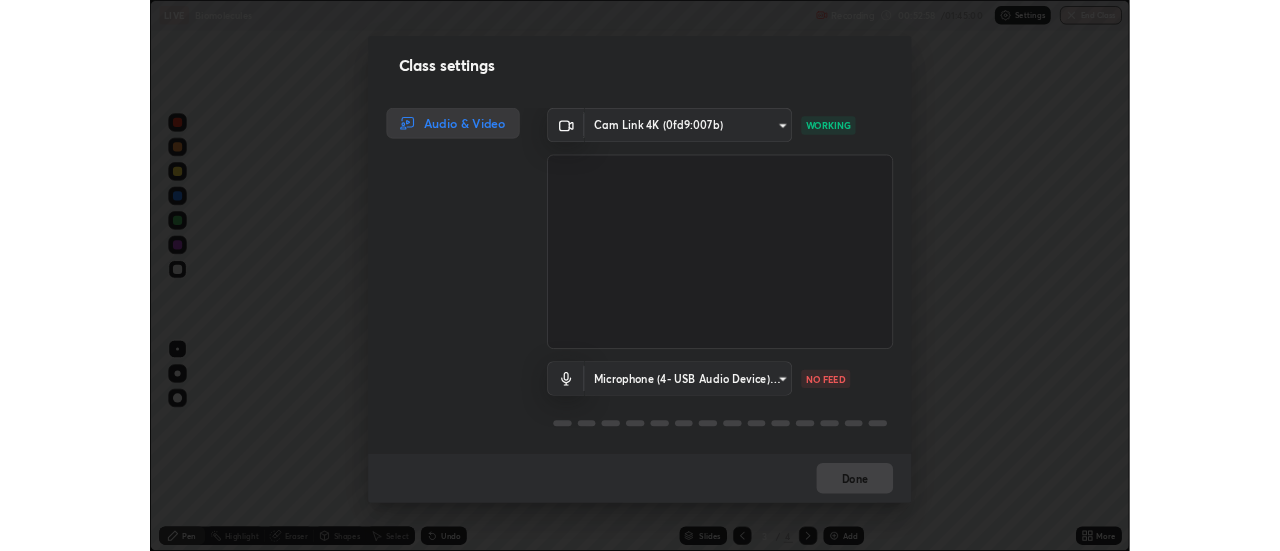 scroll, scrollTop: 2, scrollLeft: 0, axis: vertical 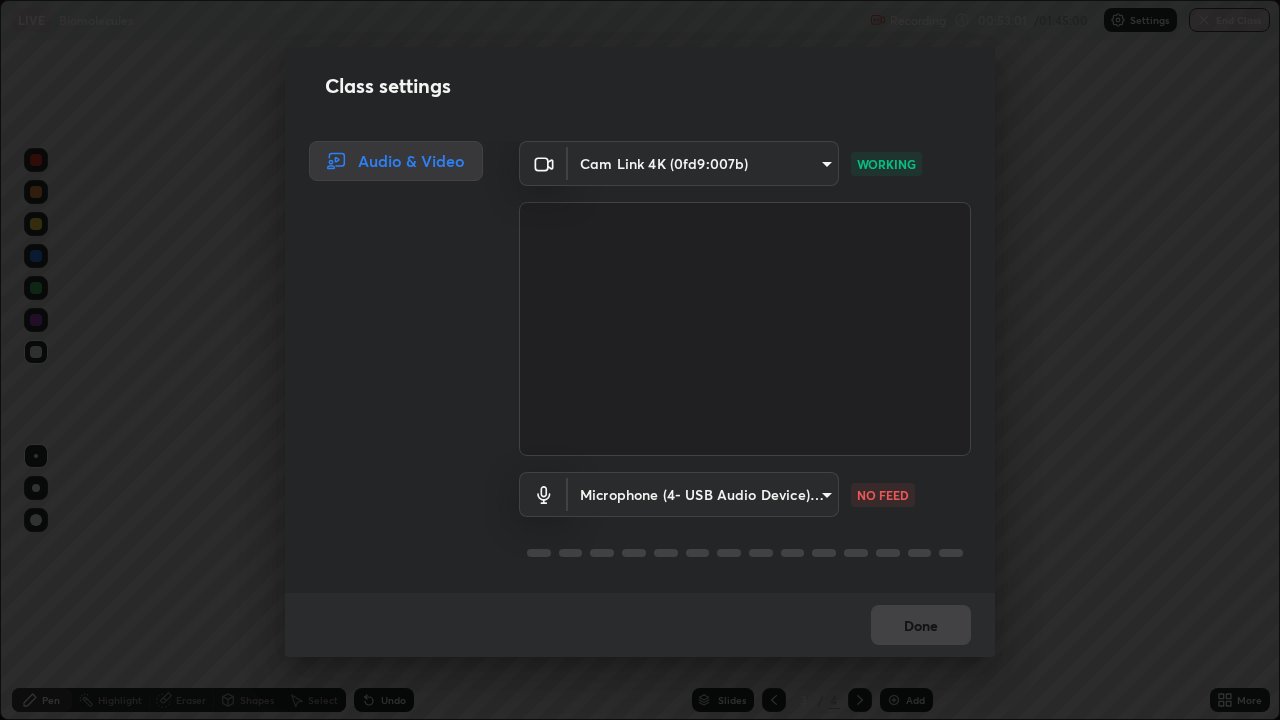 click on "Done" at bounding box center (640, 625) 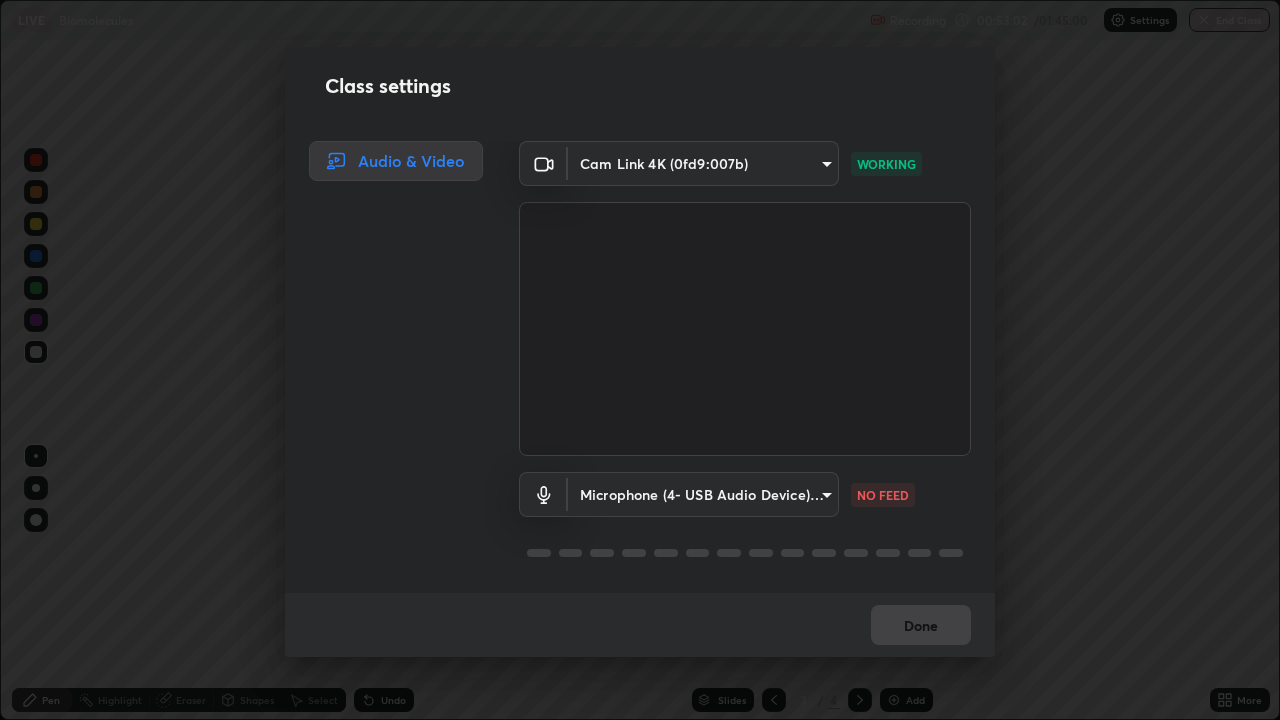 click on "Erase all LIVE Biomolecules Recording 00:53:02 /  01:45:00 Settings End Class Setting up your live class Biomolecules • L36 of Course On Zoology for NEET Conquer 1 2026 [FIRST] [LAST] Pen Highlight Eraser Shapes Select Undo Slides 3 / 4 Add More No doubts shared Encourage your learners to ask a doubt for better clarity Report an issue Reason for reporting Buffering Chat not working Audio - Video sync issue Educator video quality low ​ Attach an image Report Class settings Audio & Video Cam Link 4K (0fd9:007b) [HASH] be503e2b9e98457c39b07b3074c89b8039a25085f56711412d6fa7782781f0ec WORKING Microphone (4- USB Audio Device) (0d8c:0014) [HASH] NO FEED Done" at bounding box center [640, 360] 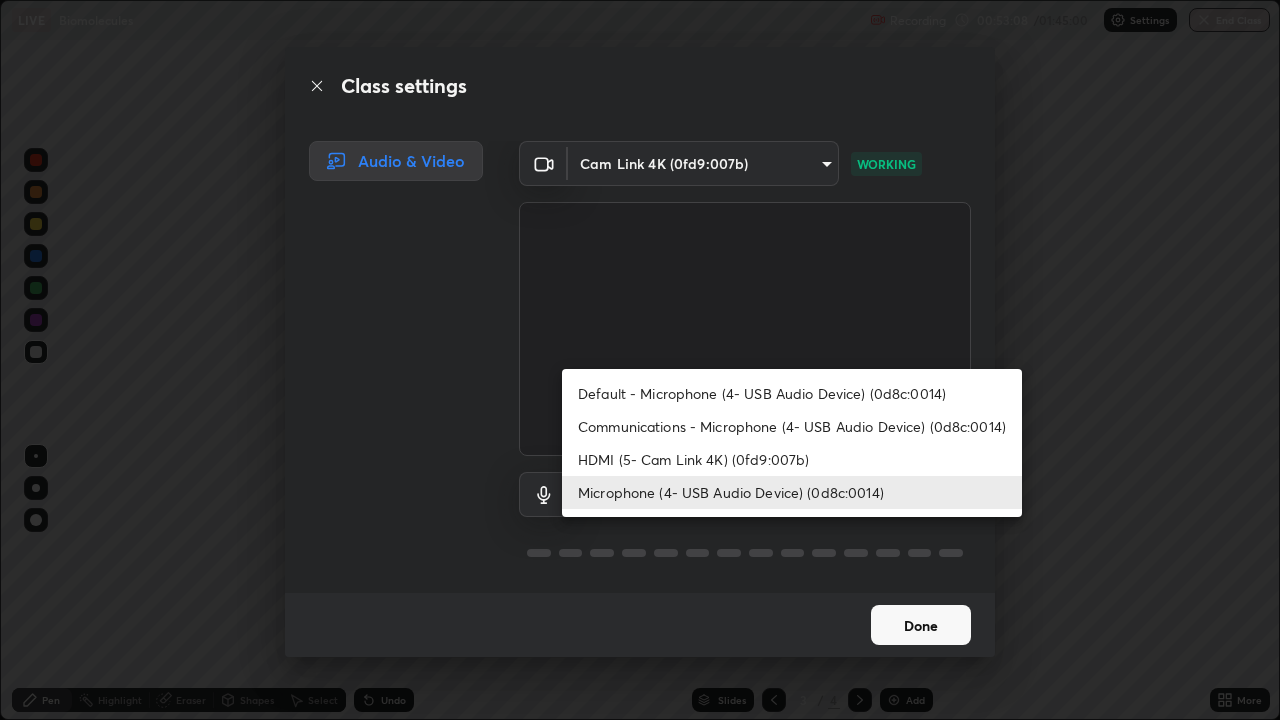click on "Communications - Microphone (4- USB Audio Device) (0d8c:0014)" at bounding box center [792, 426] 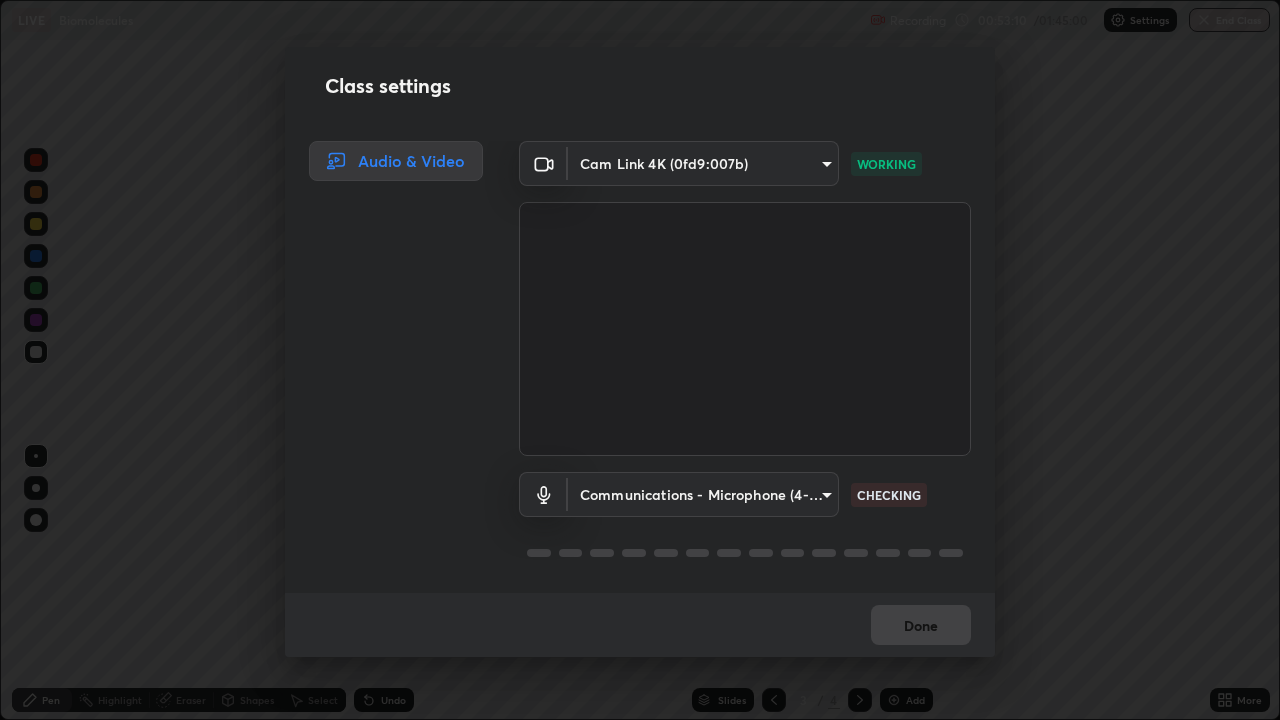 click on "Done" at bounding box center [640, 625] 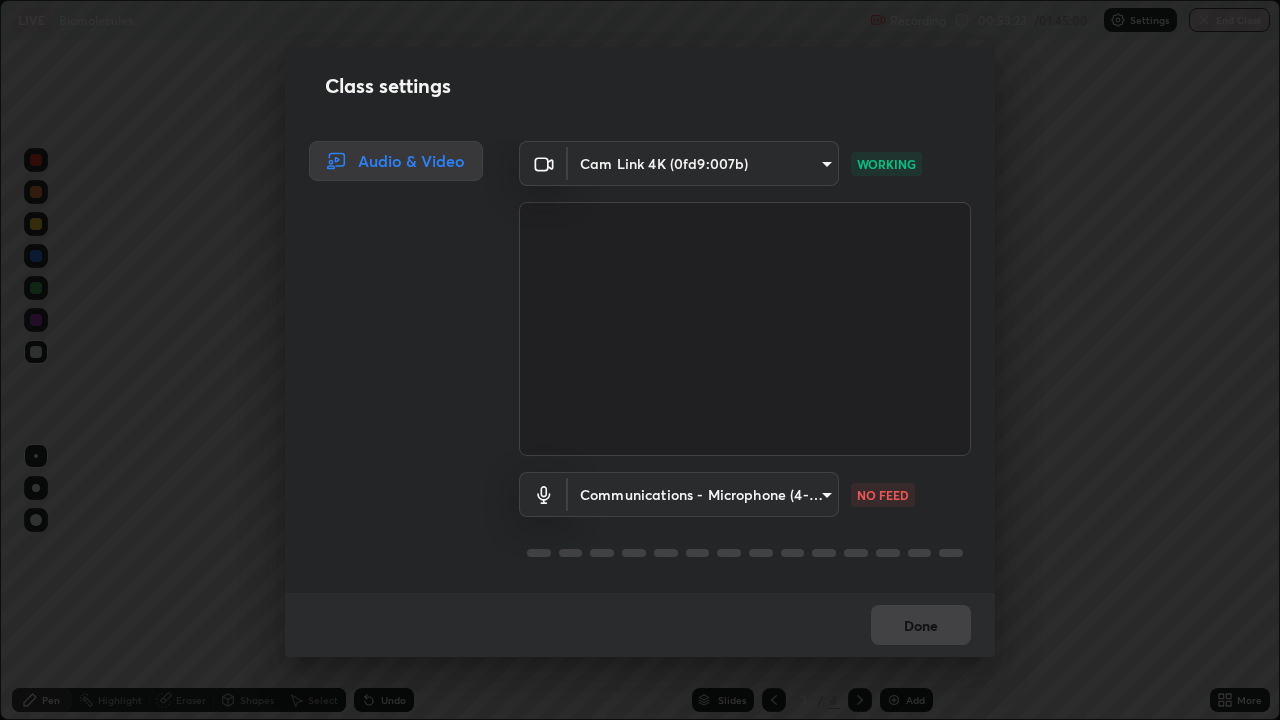 click on "Done" at bounding box center [640, 625] 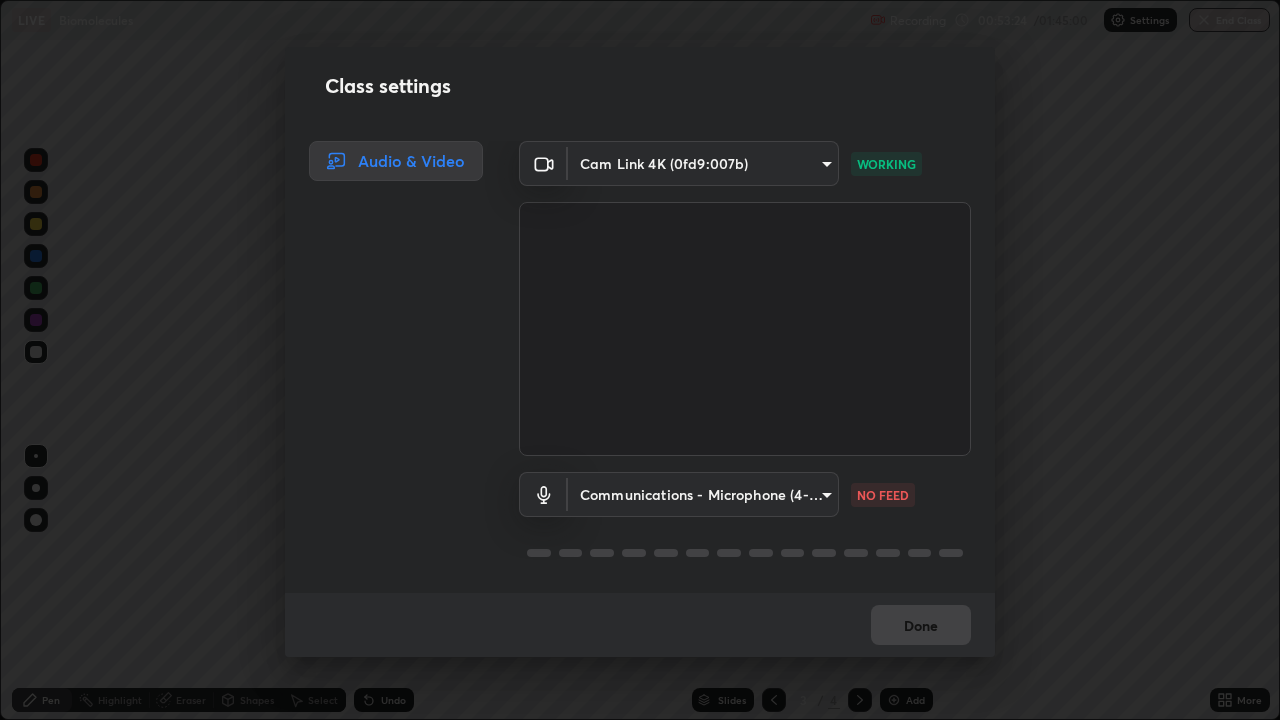 click on "Done" at bounding box center (640, 625) 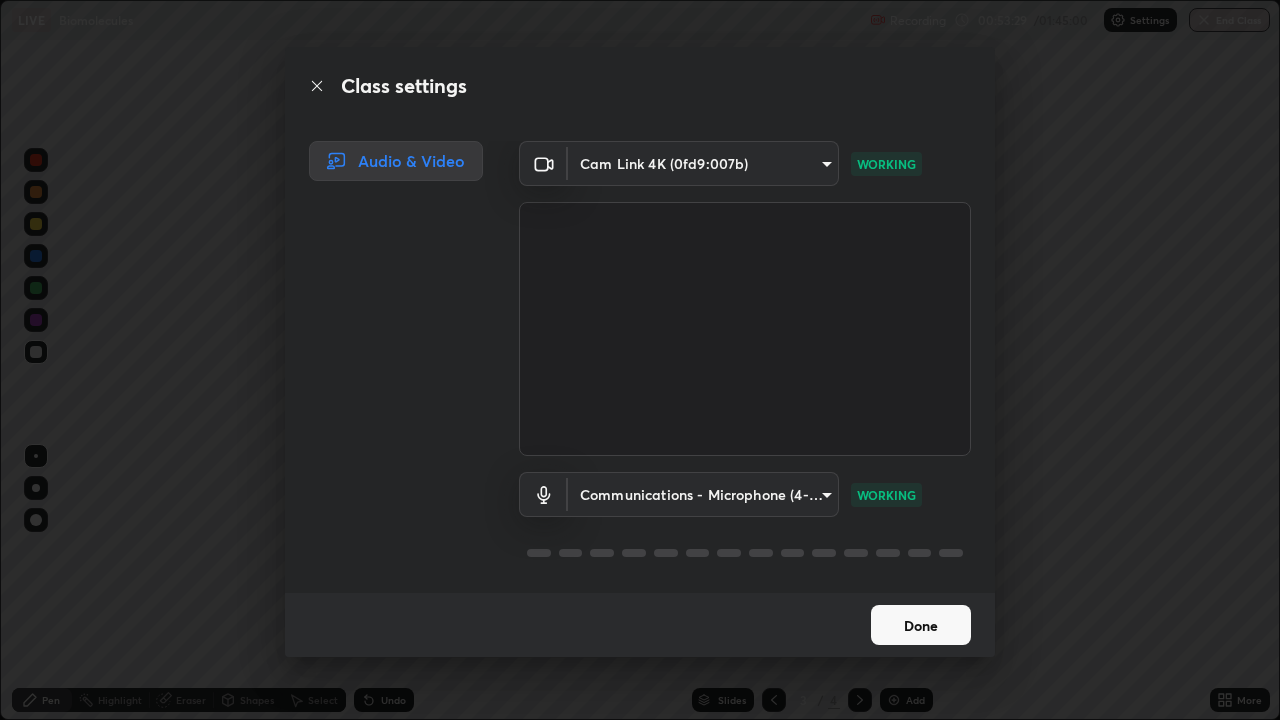 click on "Done" at bounding box center [921, 625] 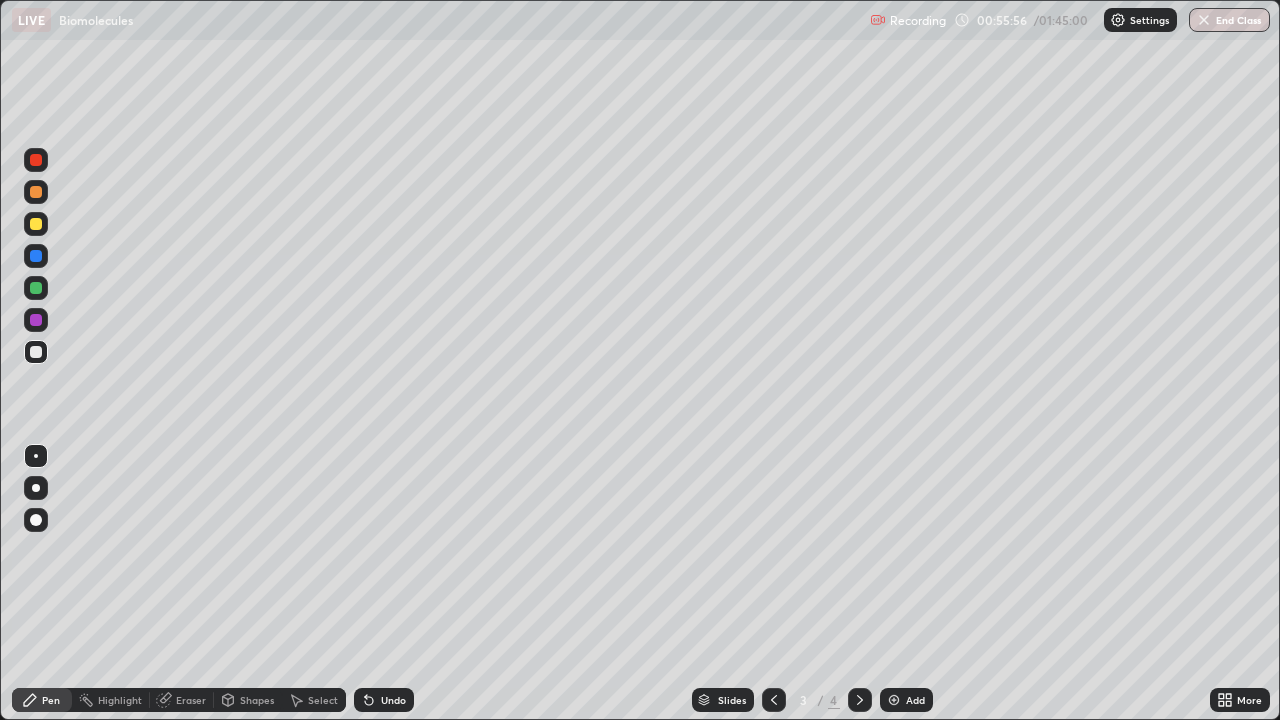 click at bounding box center [36, 224] 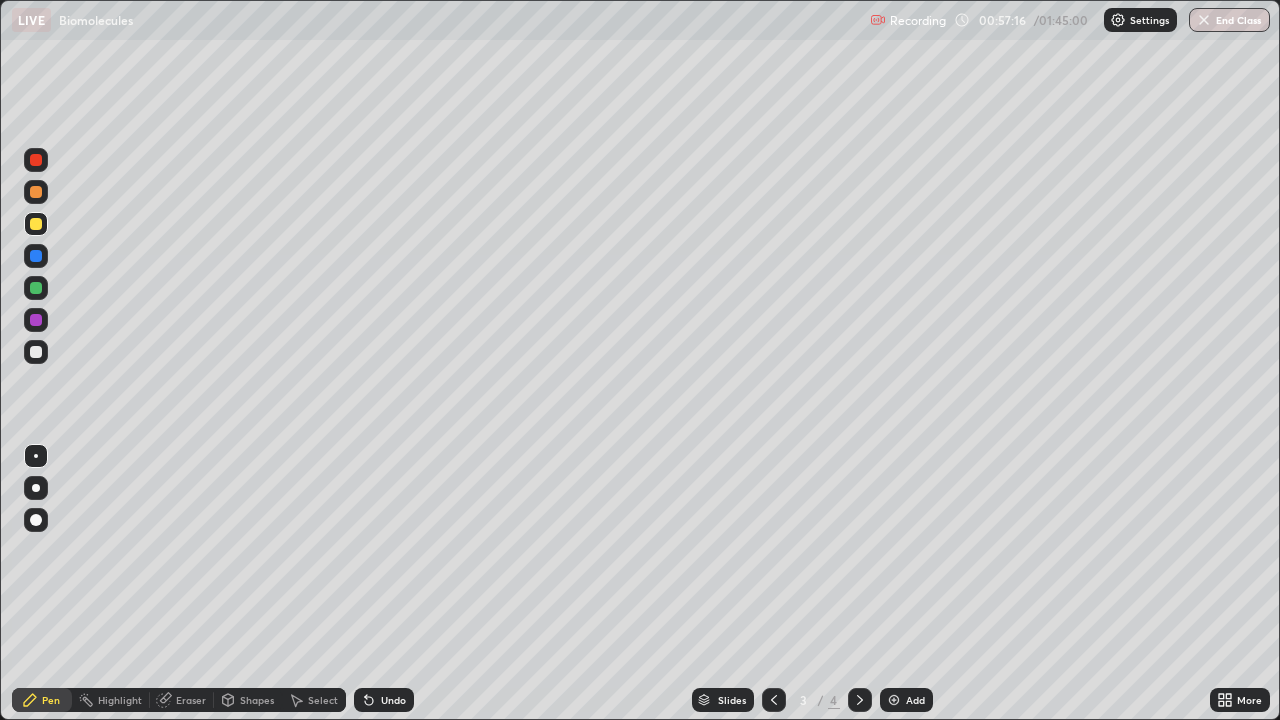 click at bounding box center [36, 352] 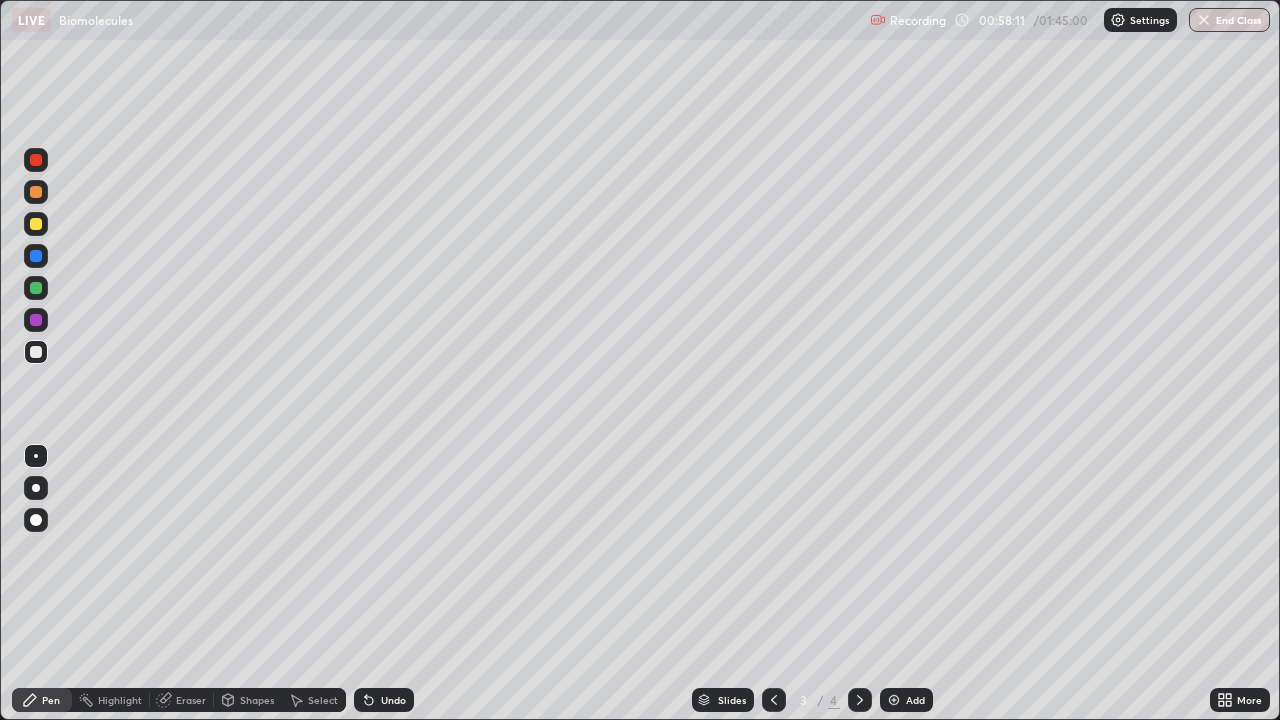 click at bounding box center [36, 256] 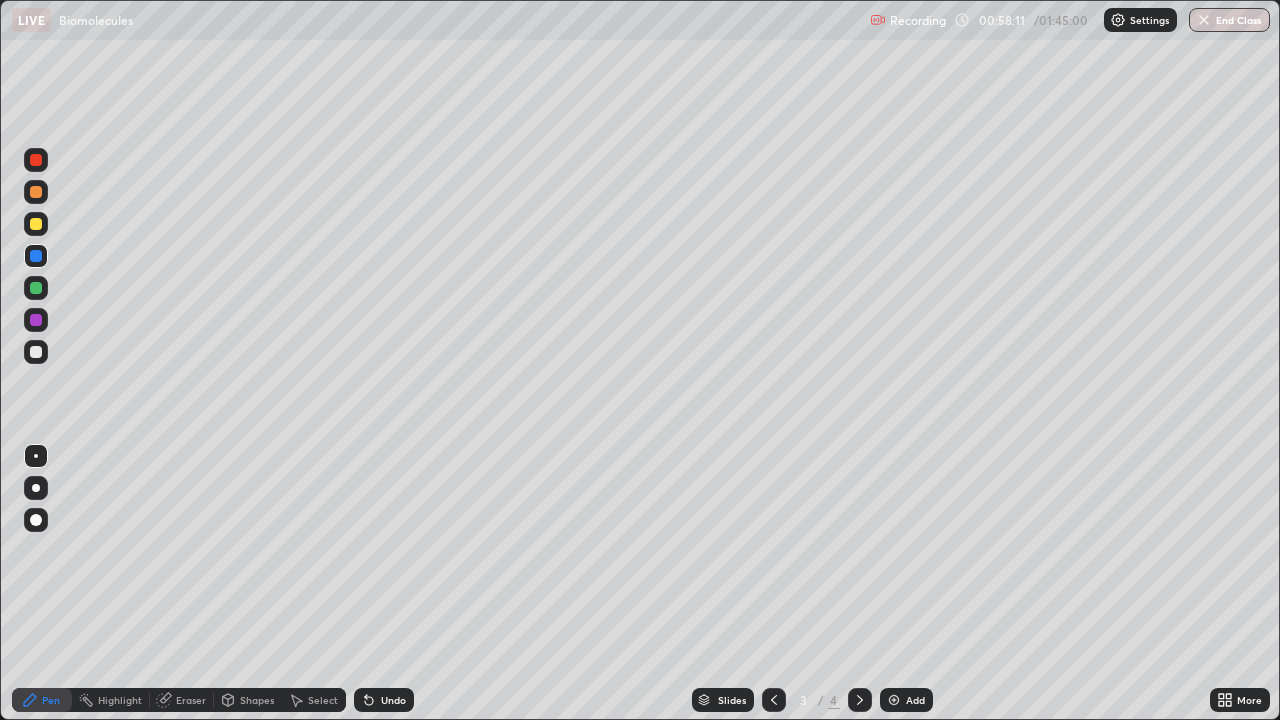 click at bounding box center [36, 224] 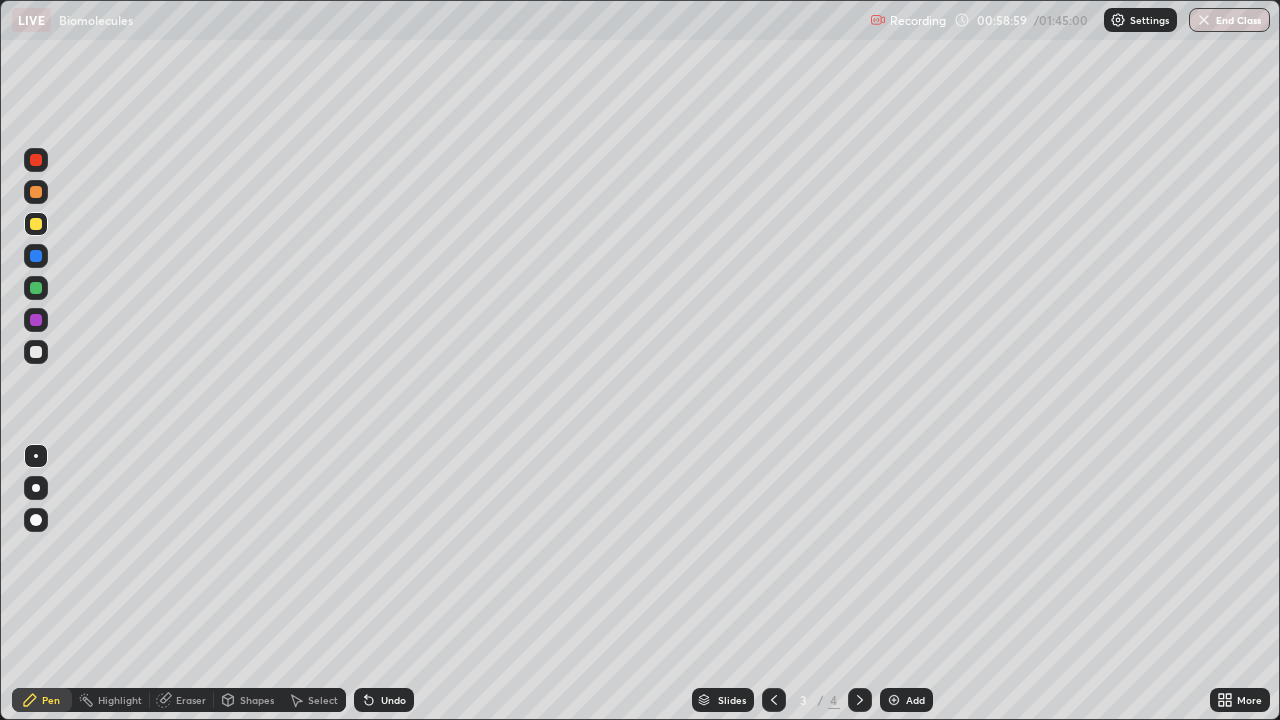 click on "Add" at bounding box center (915, 700) 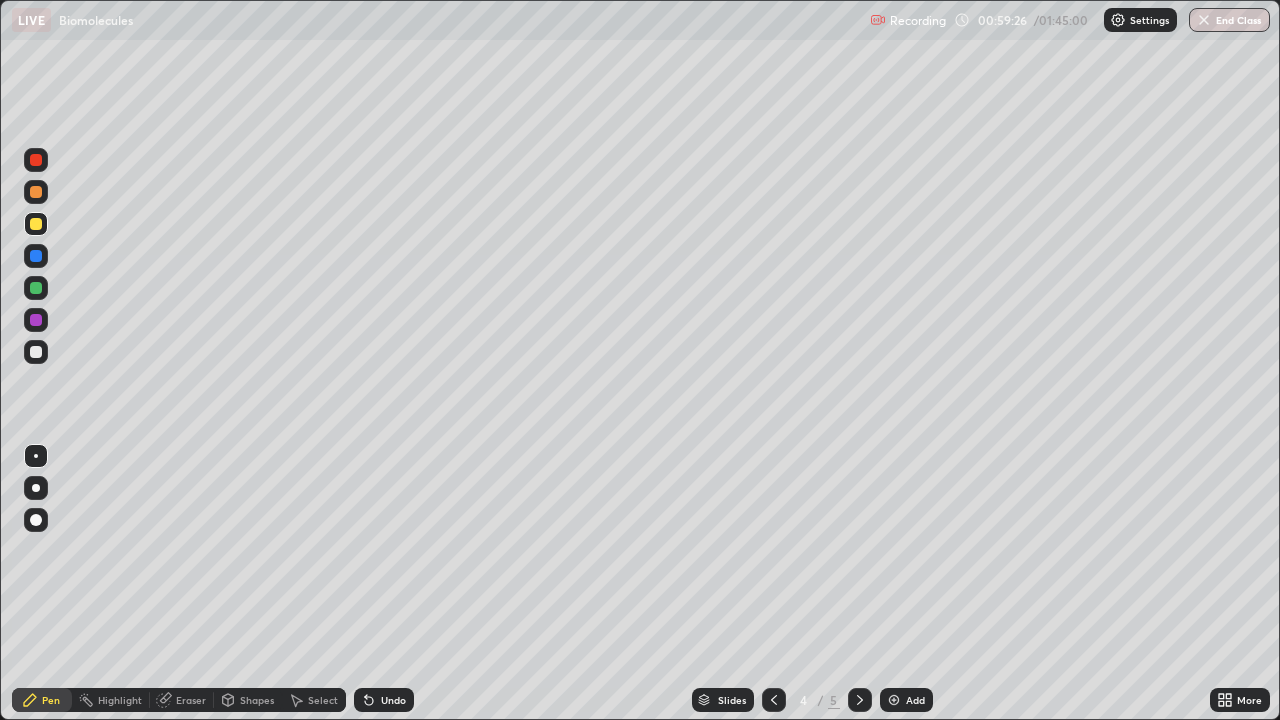 click at bounding box center [36, 288] 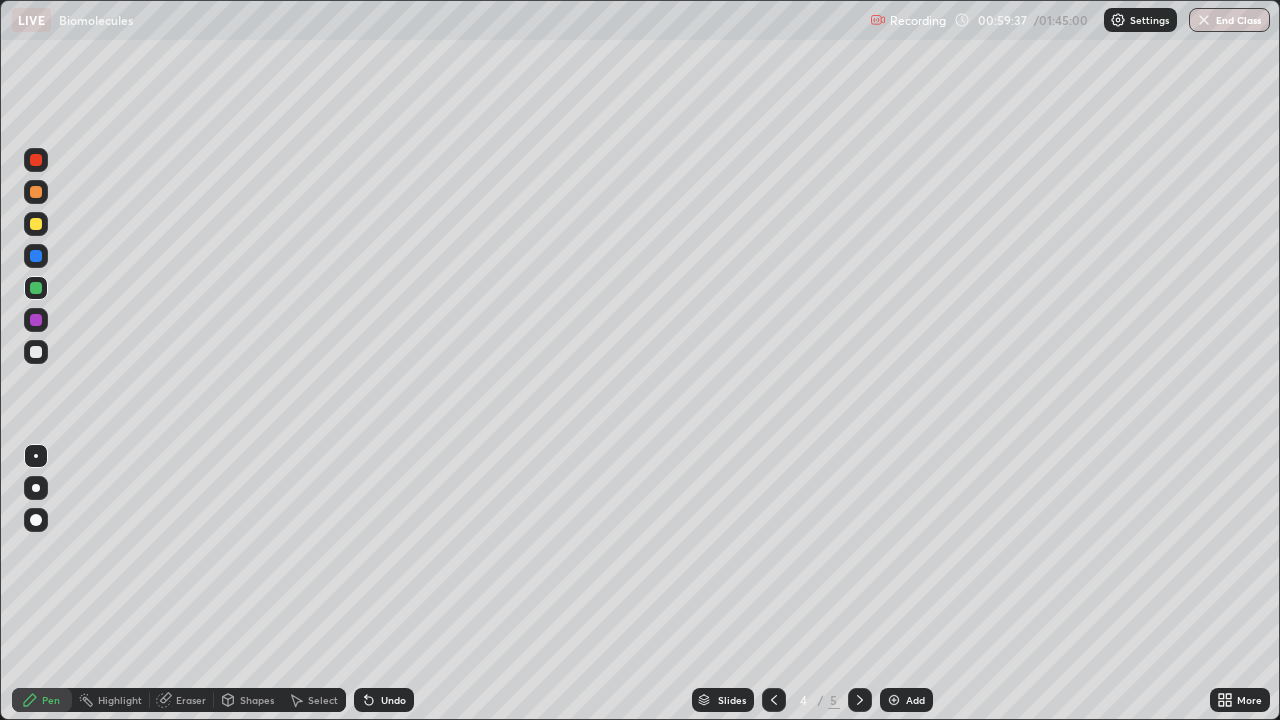click at bounding box center [36, 352] 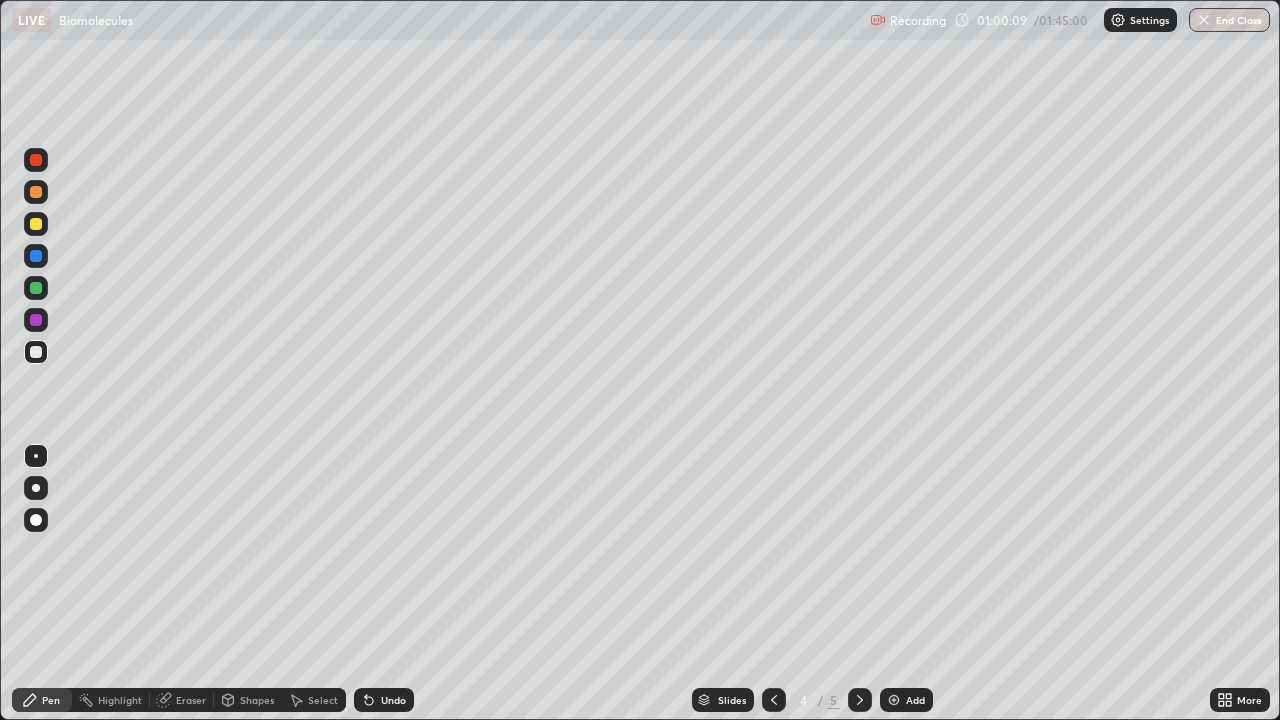 click at bounding box center [36, 320] 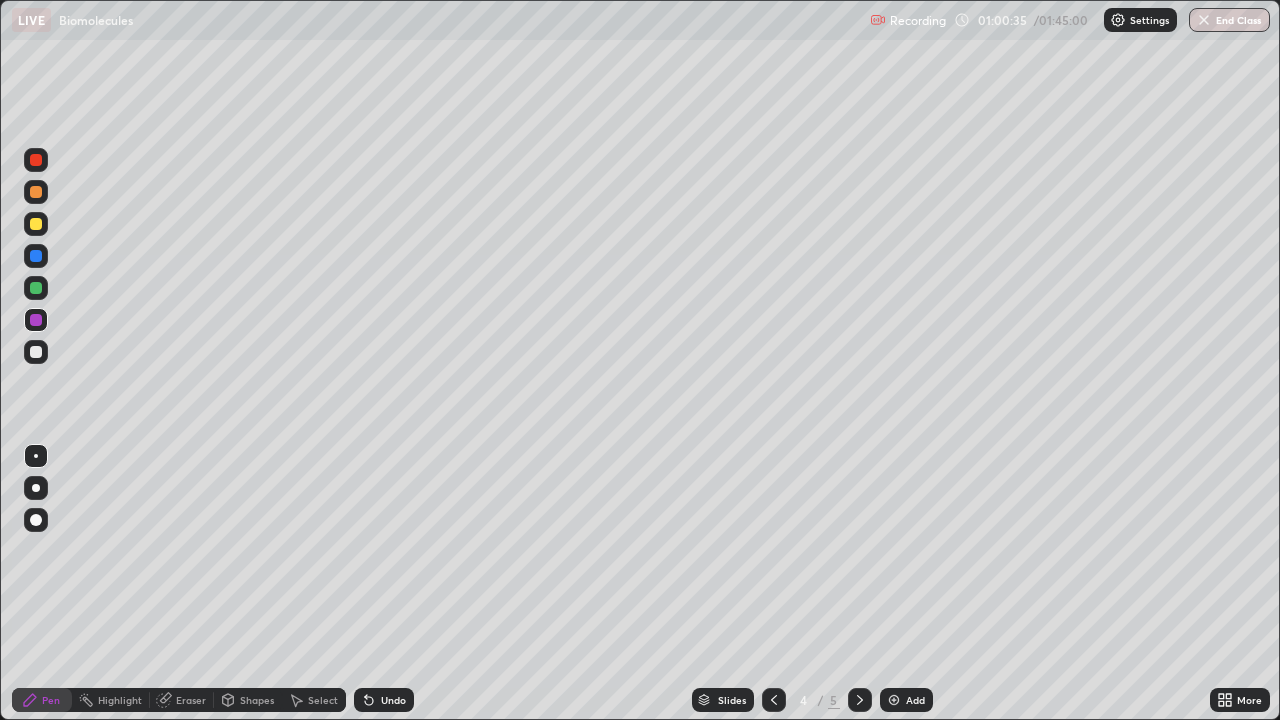 click at bounding box center [36, 256] 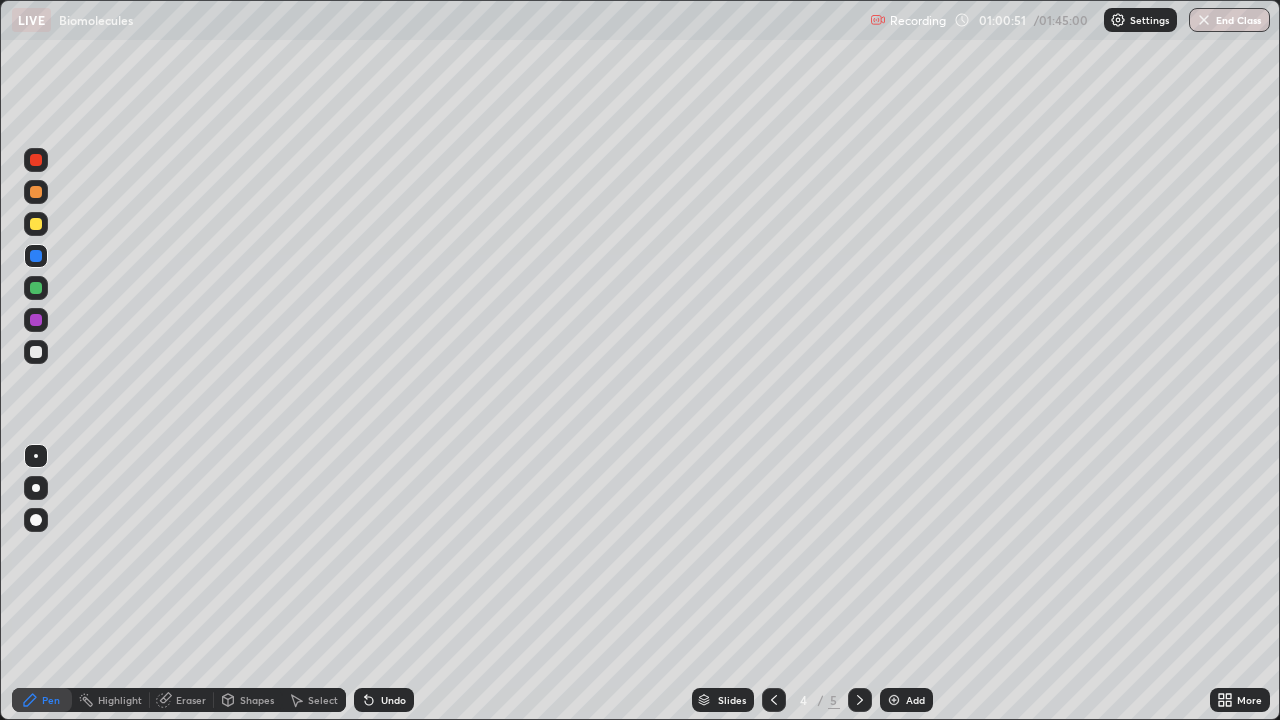 click at bounding box center [36, 320] 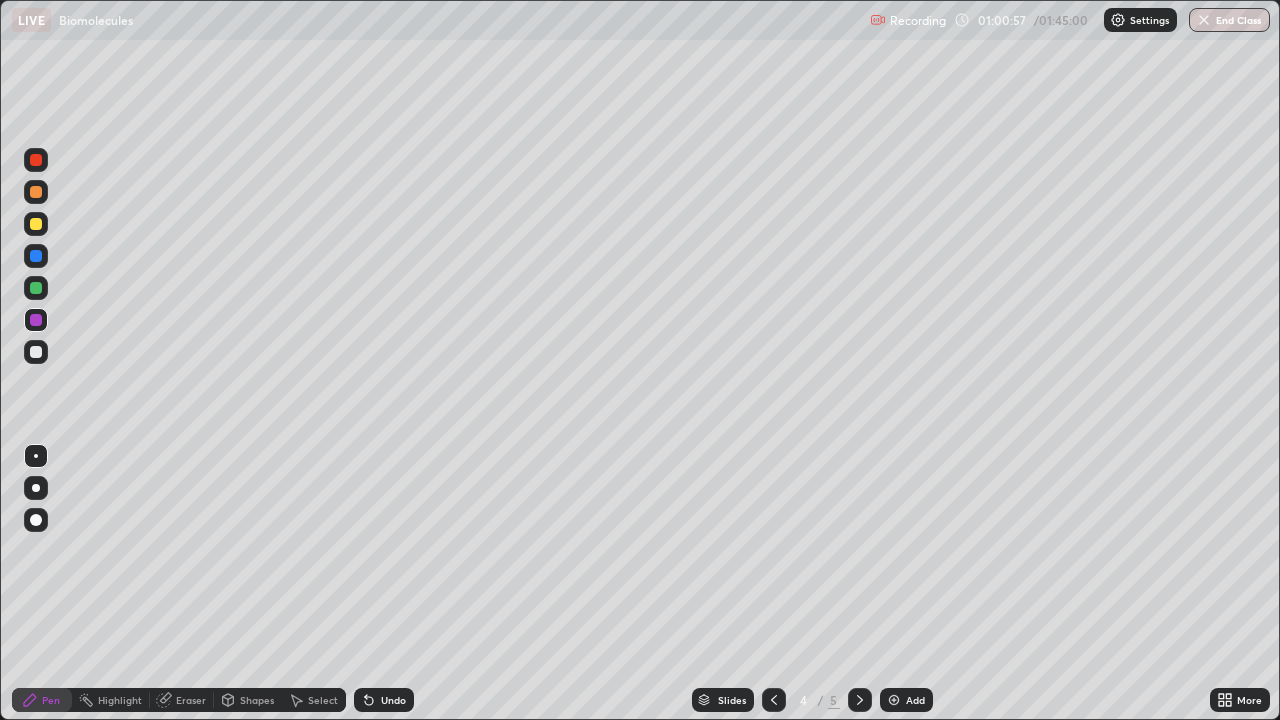click at bounding box center (36, 224) 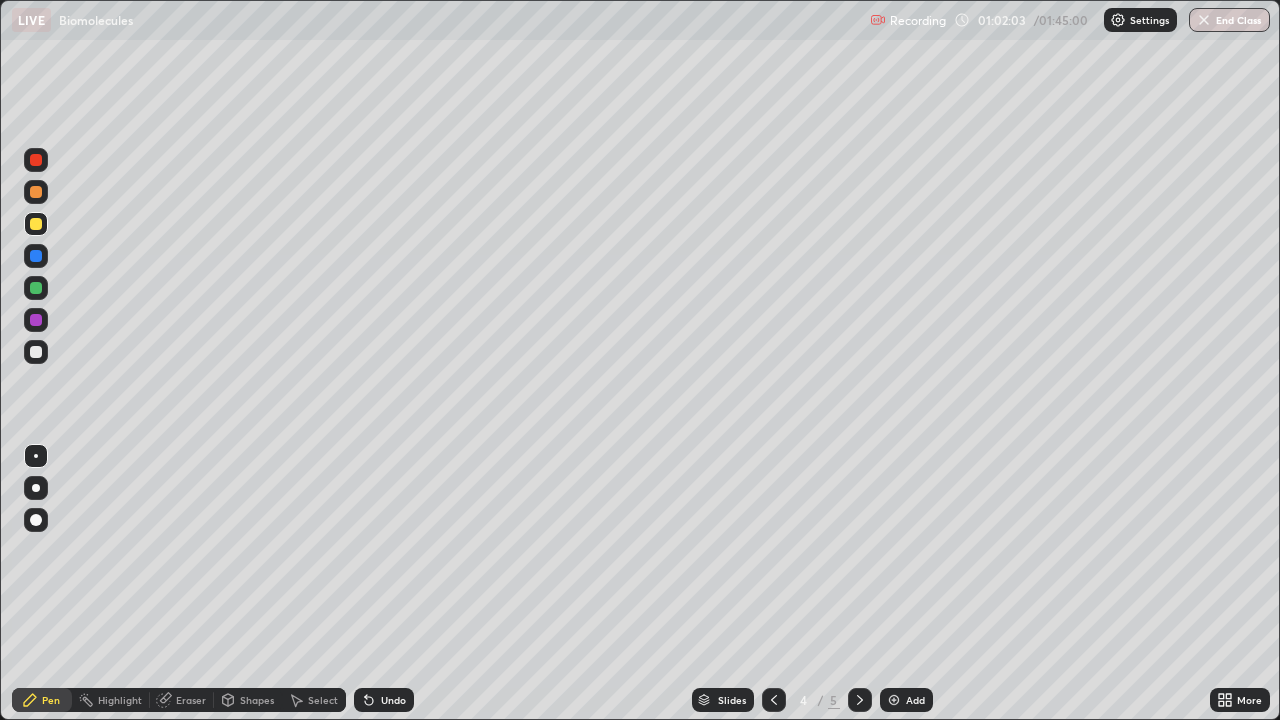 click at bounding box center [36, 192] 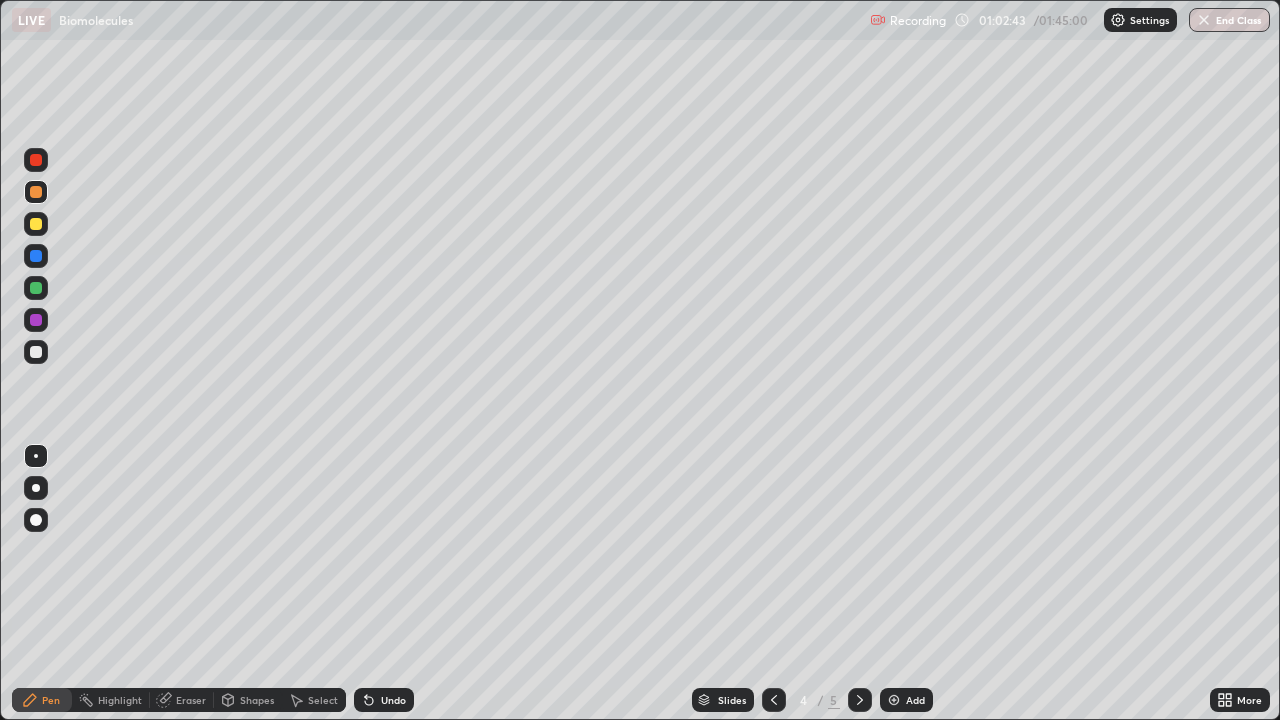 click at bounding box center (894, 700) 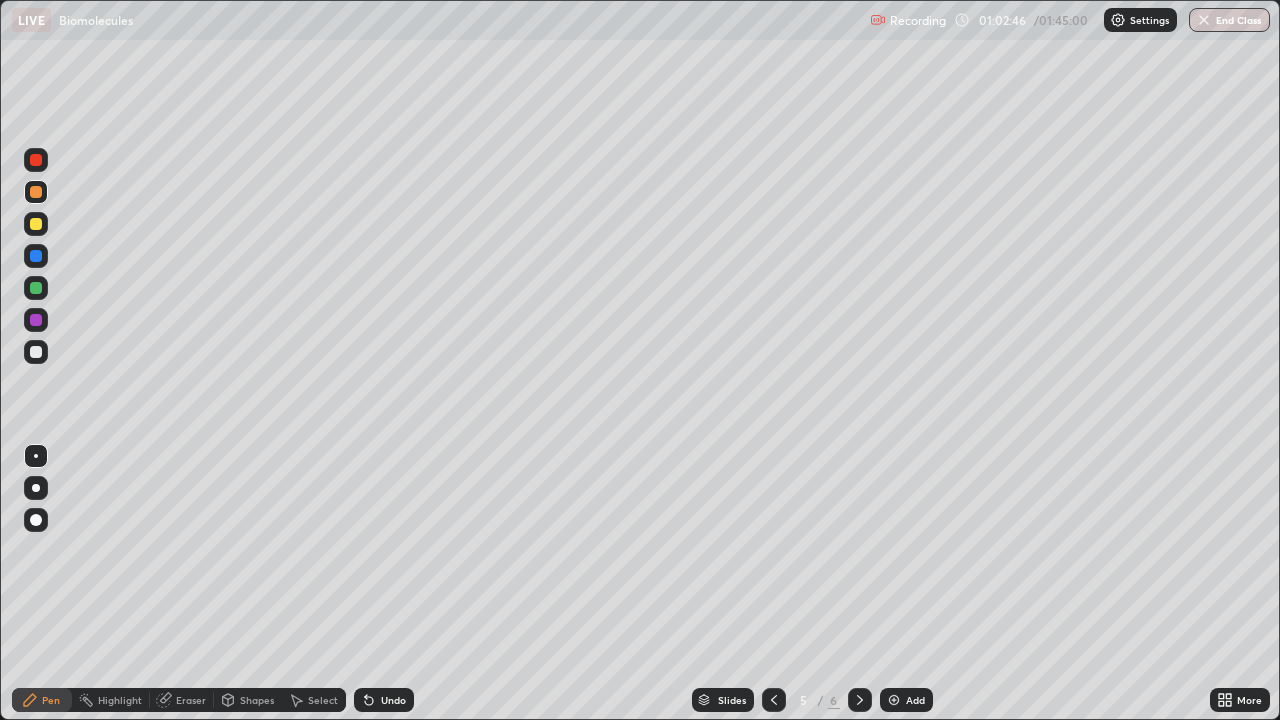 click at bounding box center [36, 224] 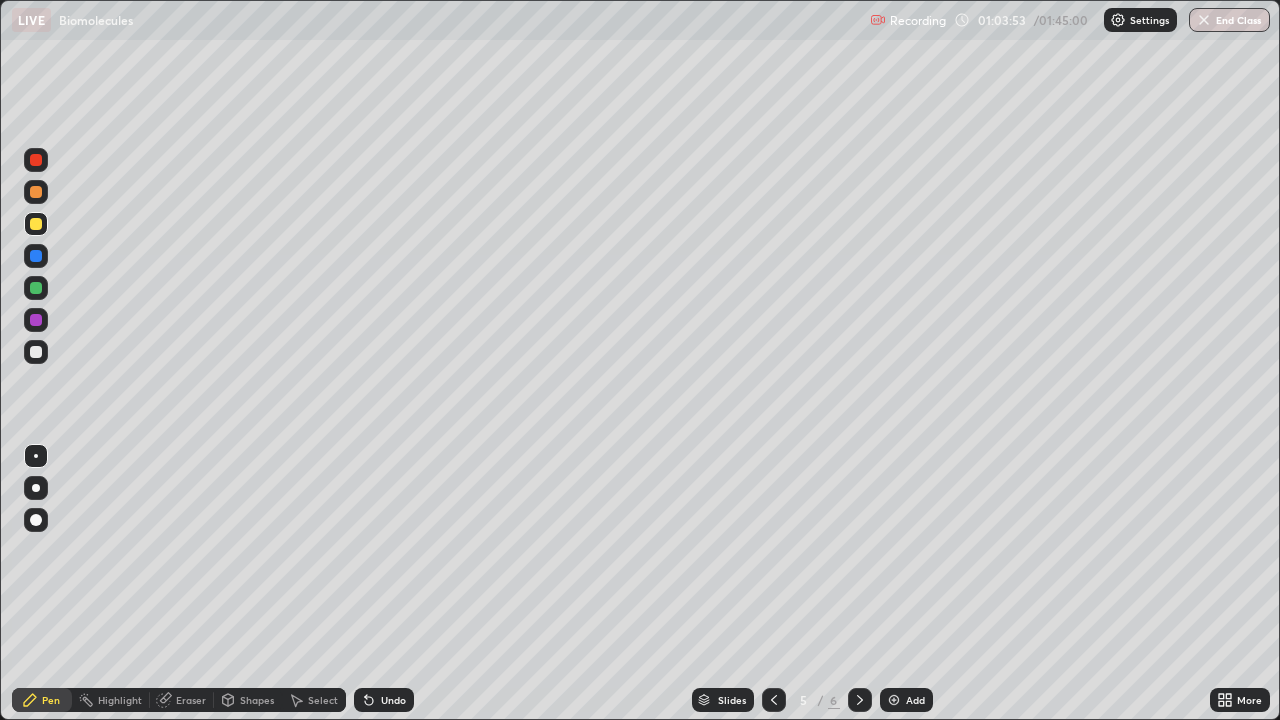 click at bounding box center [36, 352] 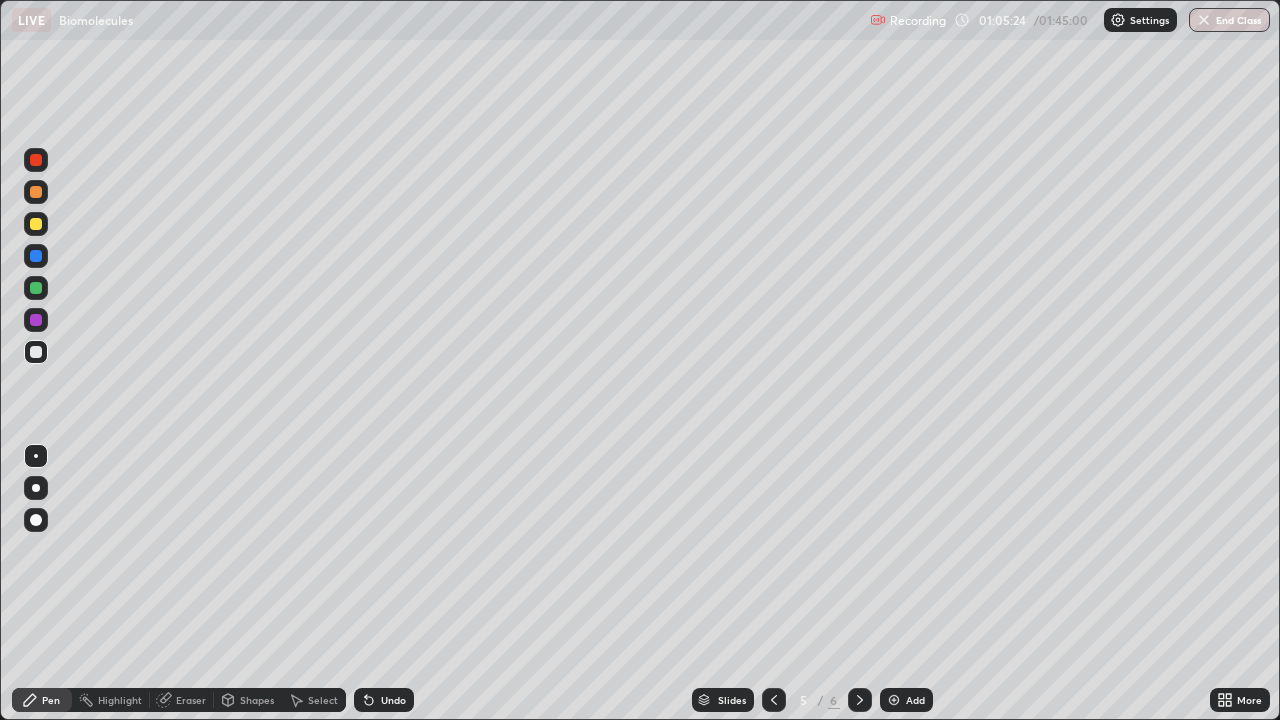 click at bounding box center (36, 288) 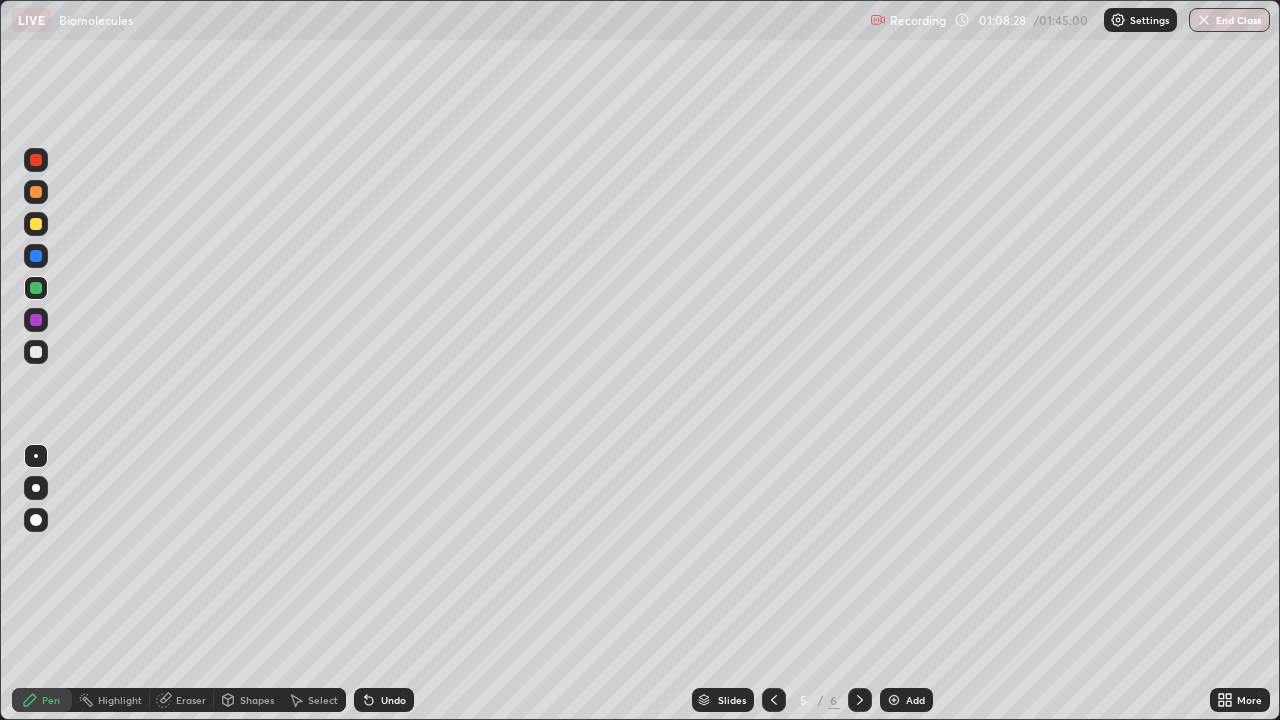 click at bounding box center [894, 700] 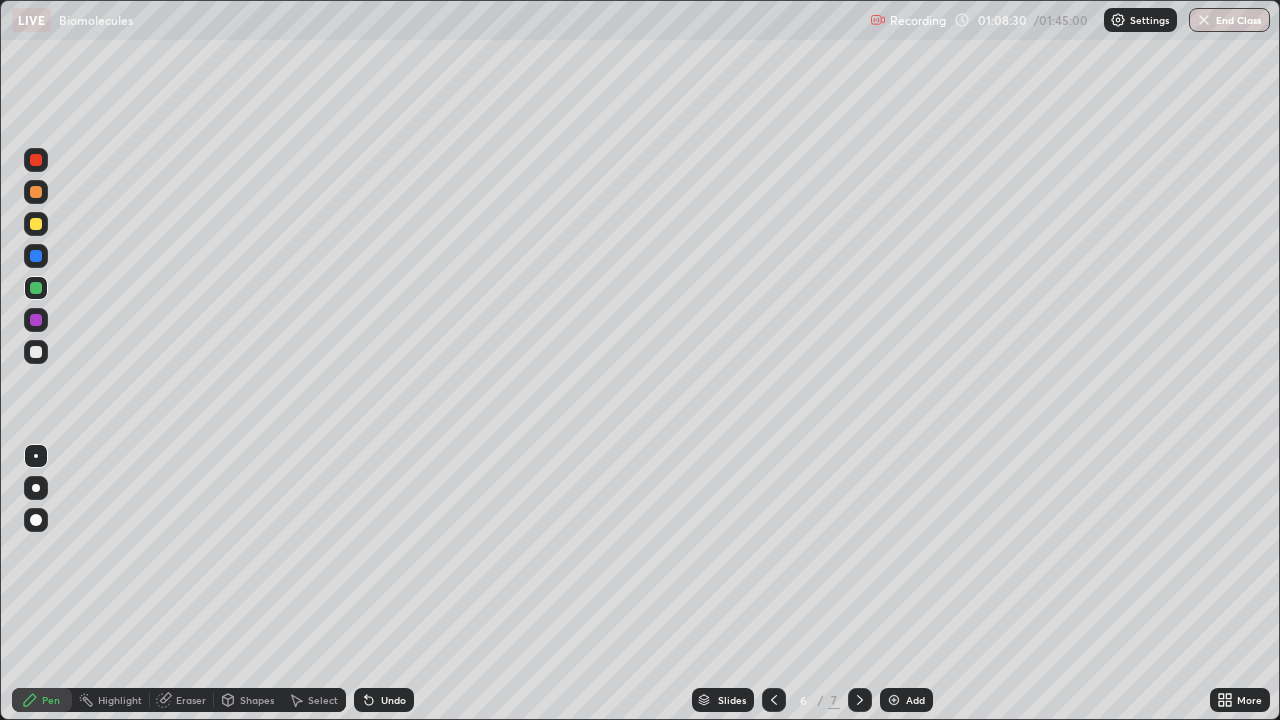 click at bounding box center (36, 352) 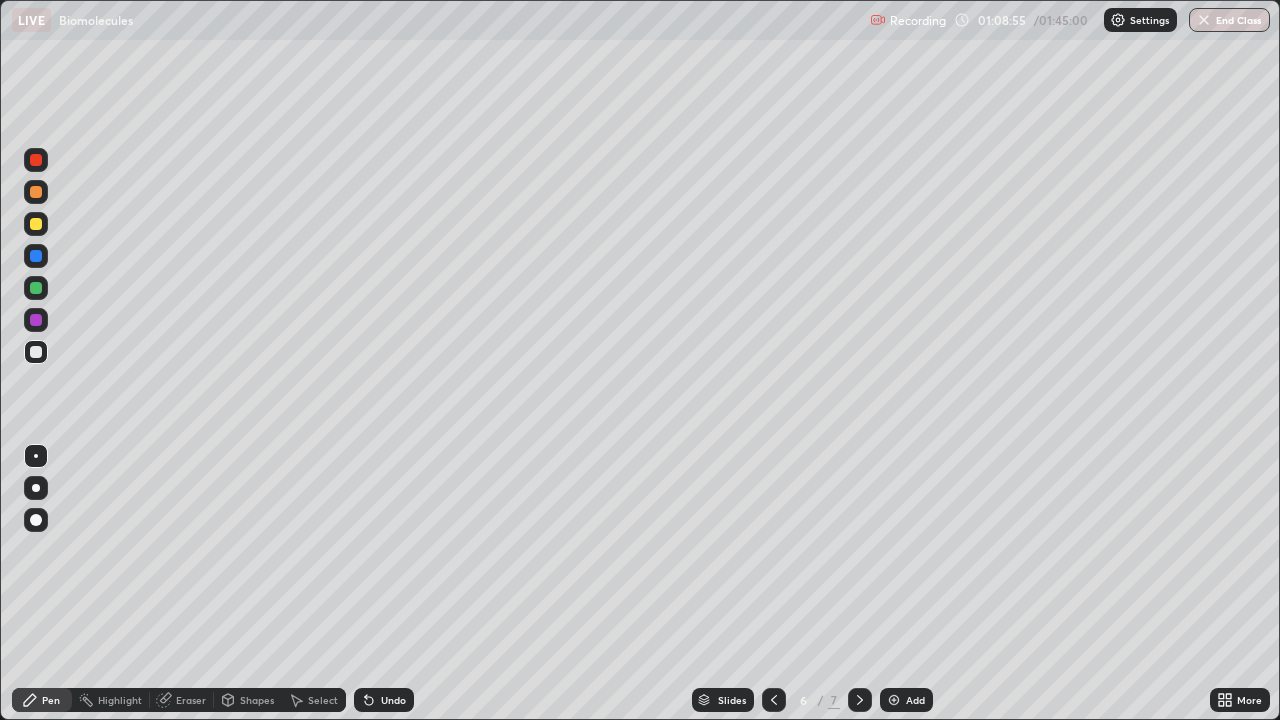 click at bounding box center [36, 224] 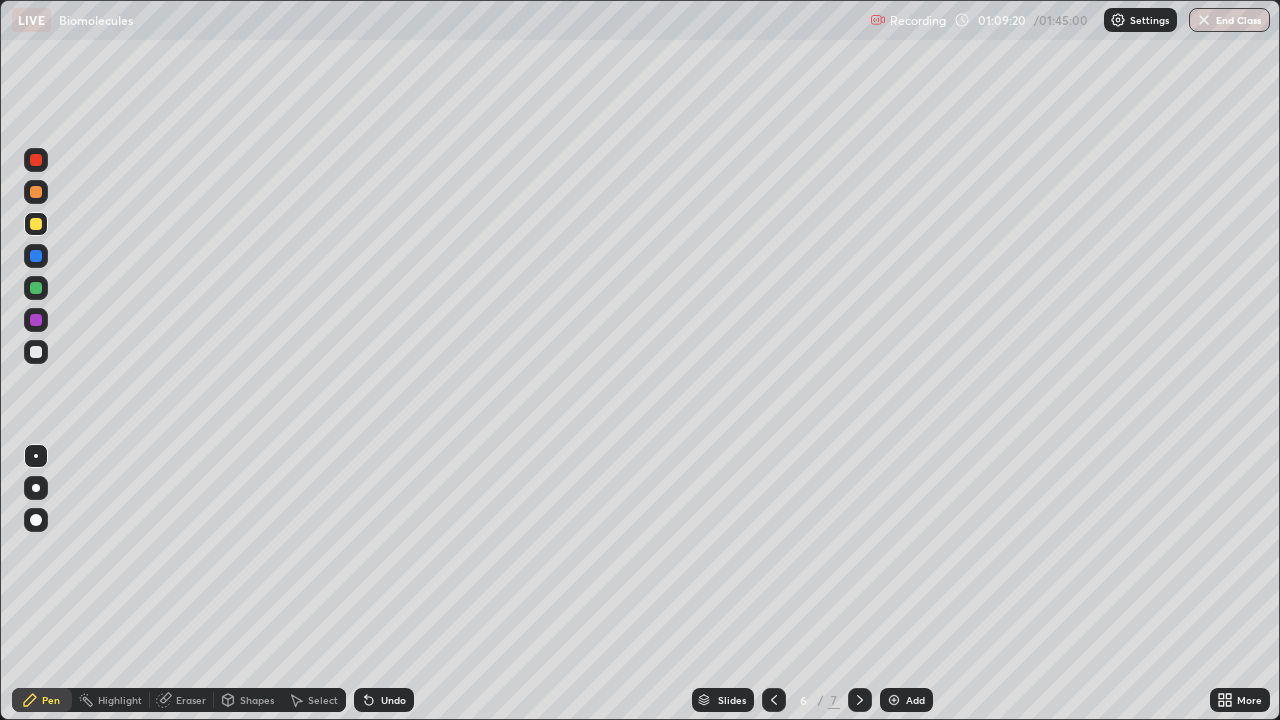 click at bounding box center (36, 352) 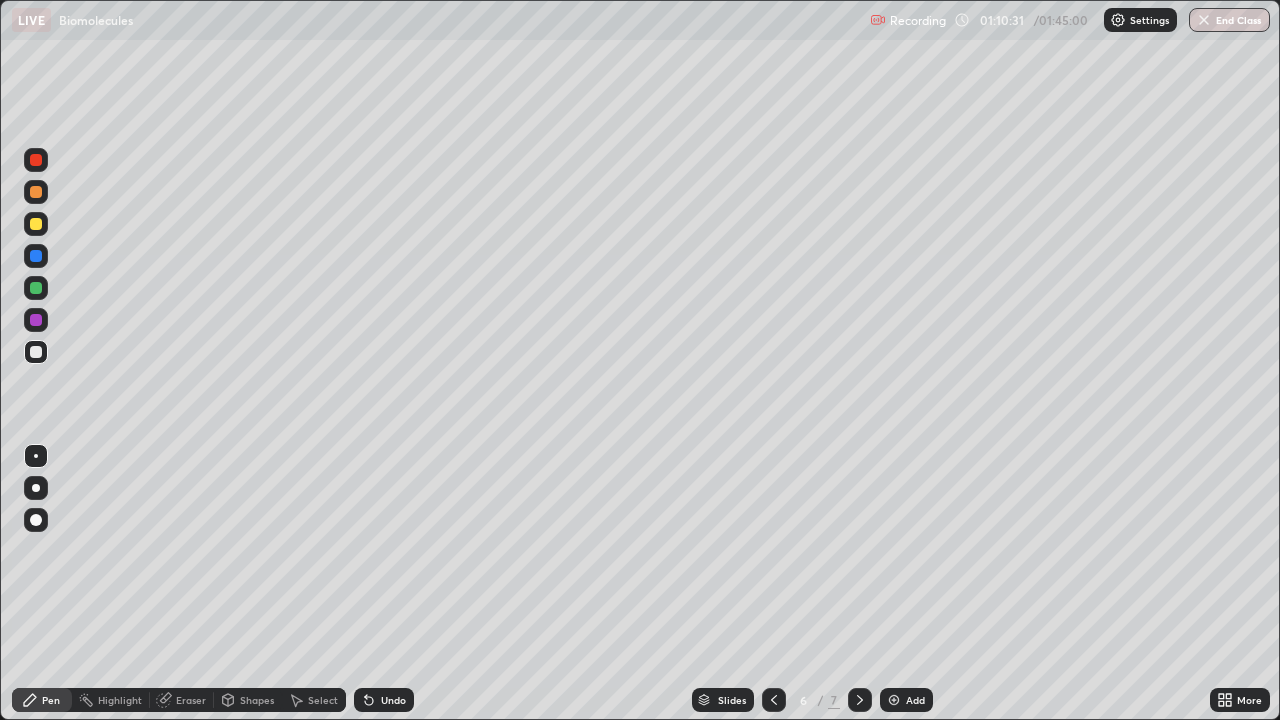 click at bounding box center [36, 288] 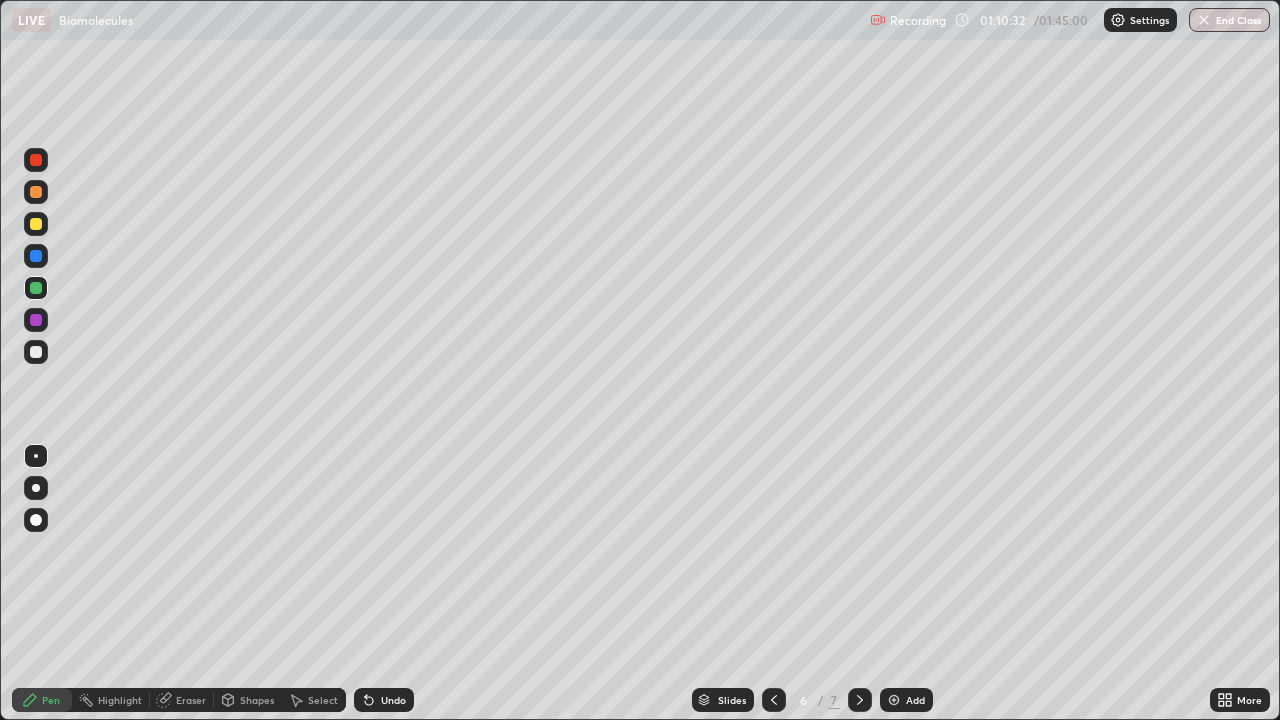 click at bounding box center (36, 488) 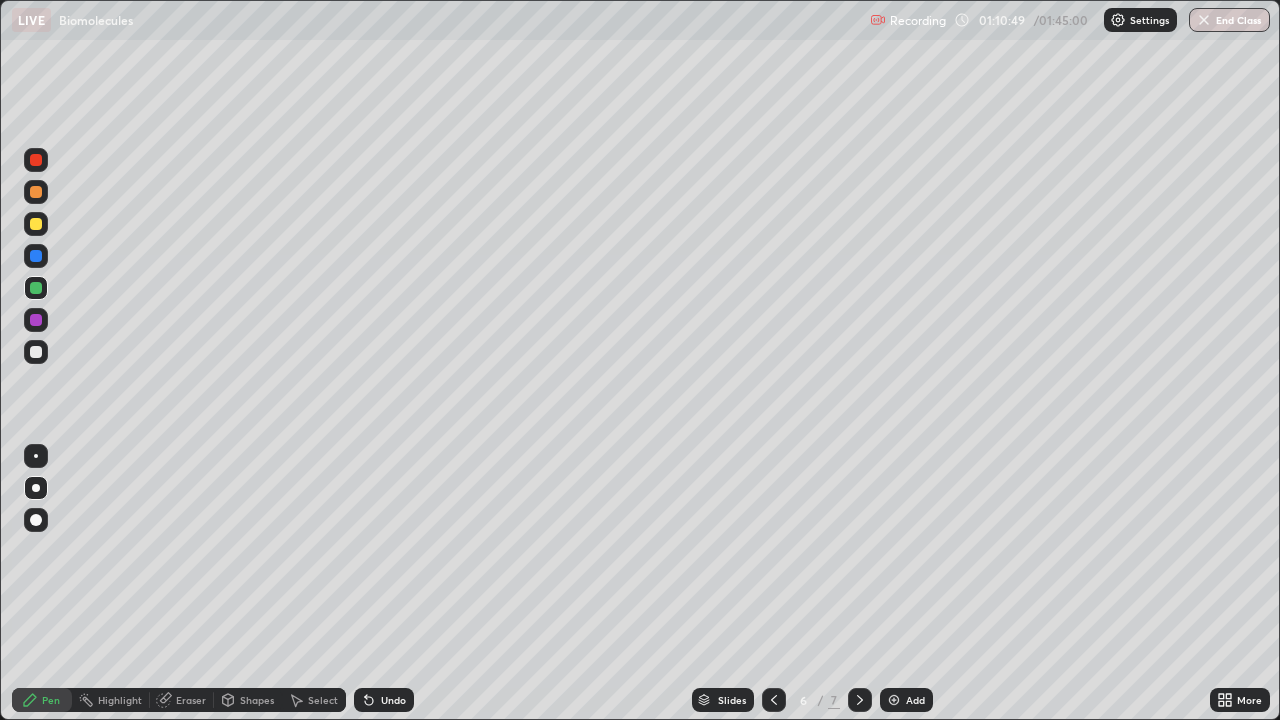 click at bounding box center [36, 352] 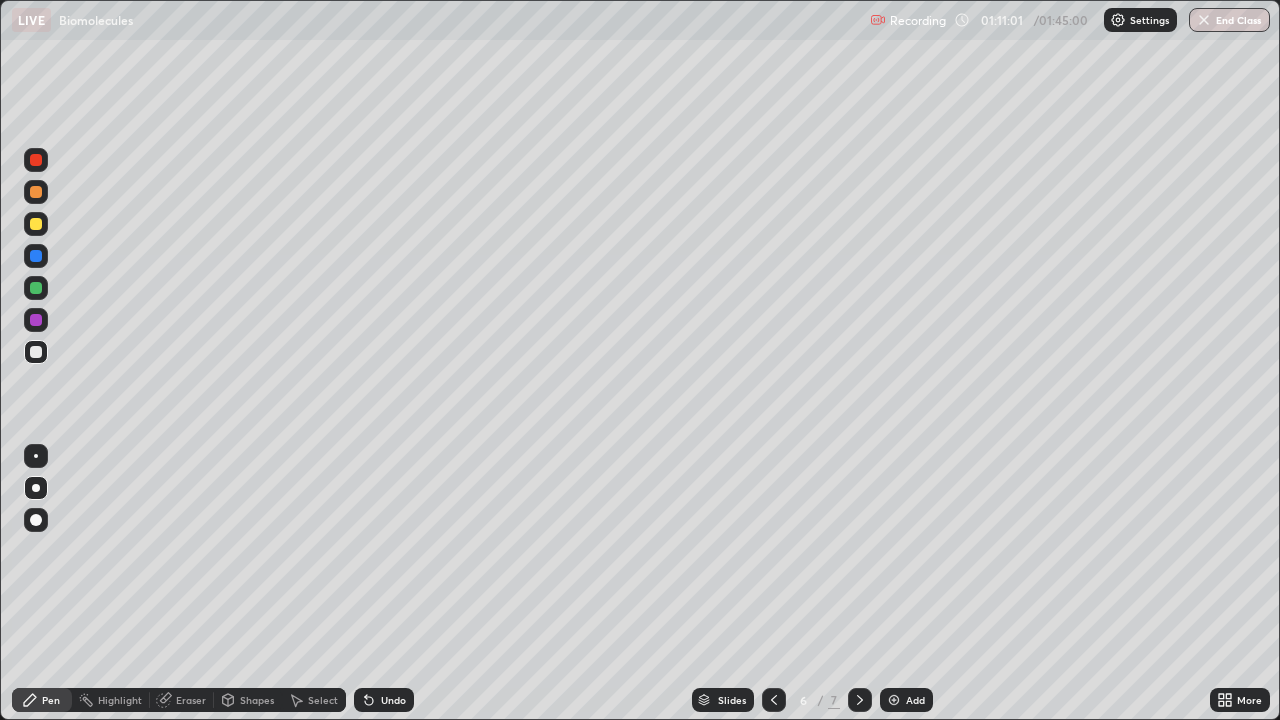 click on "Eraser" at bounding box center [191, 700] 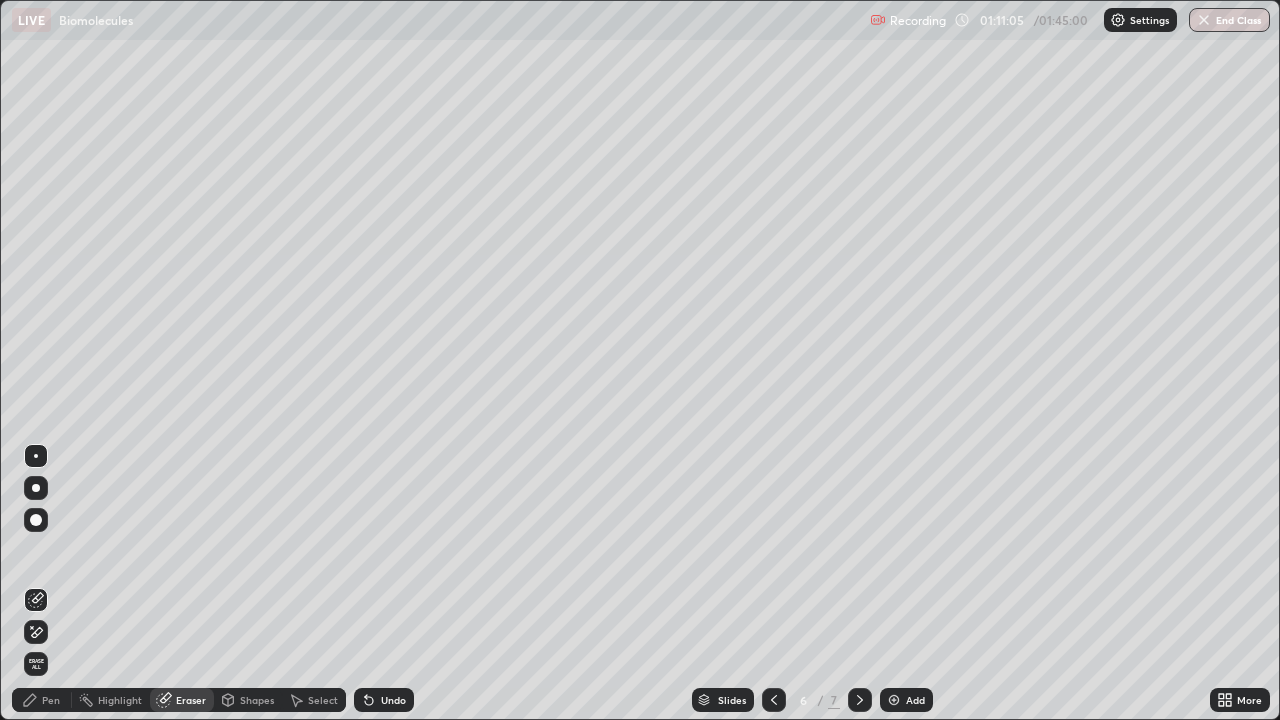 click on "Pen" at bounding box center (51, 700) 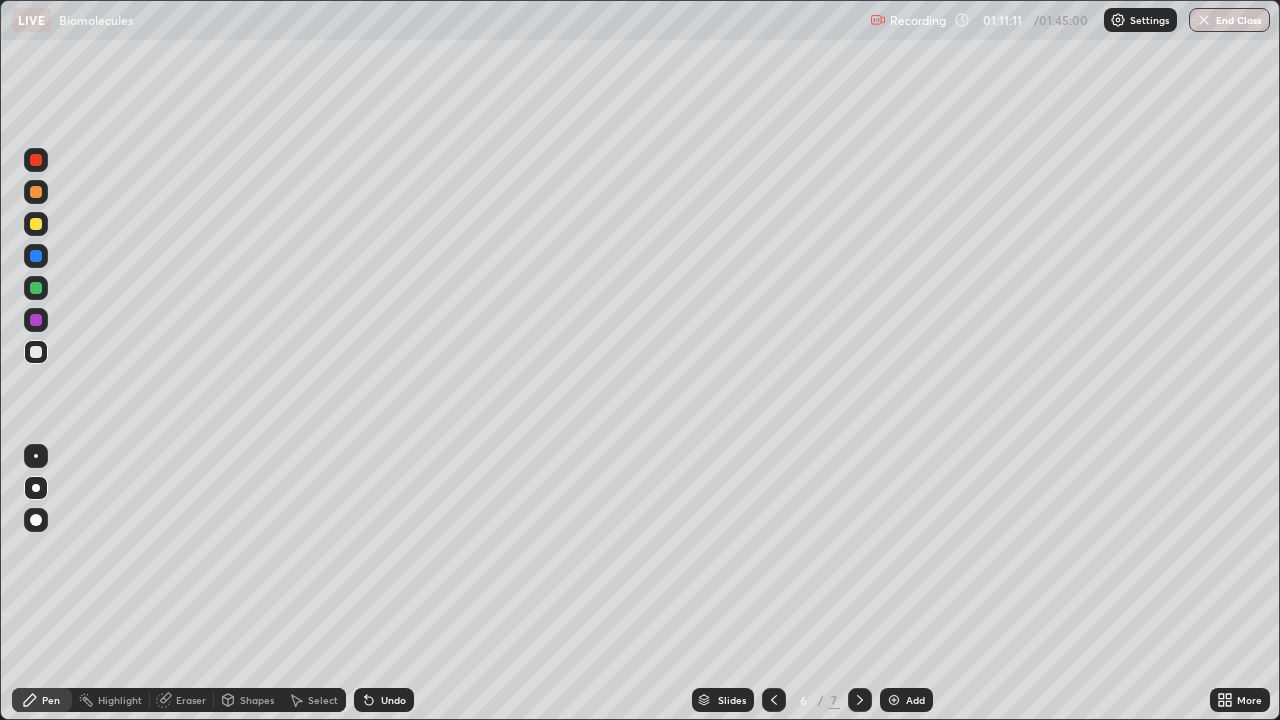 click at bounding box center (36, 288) 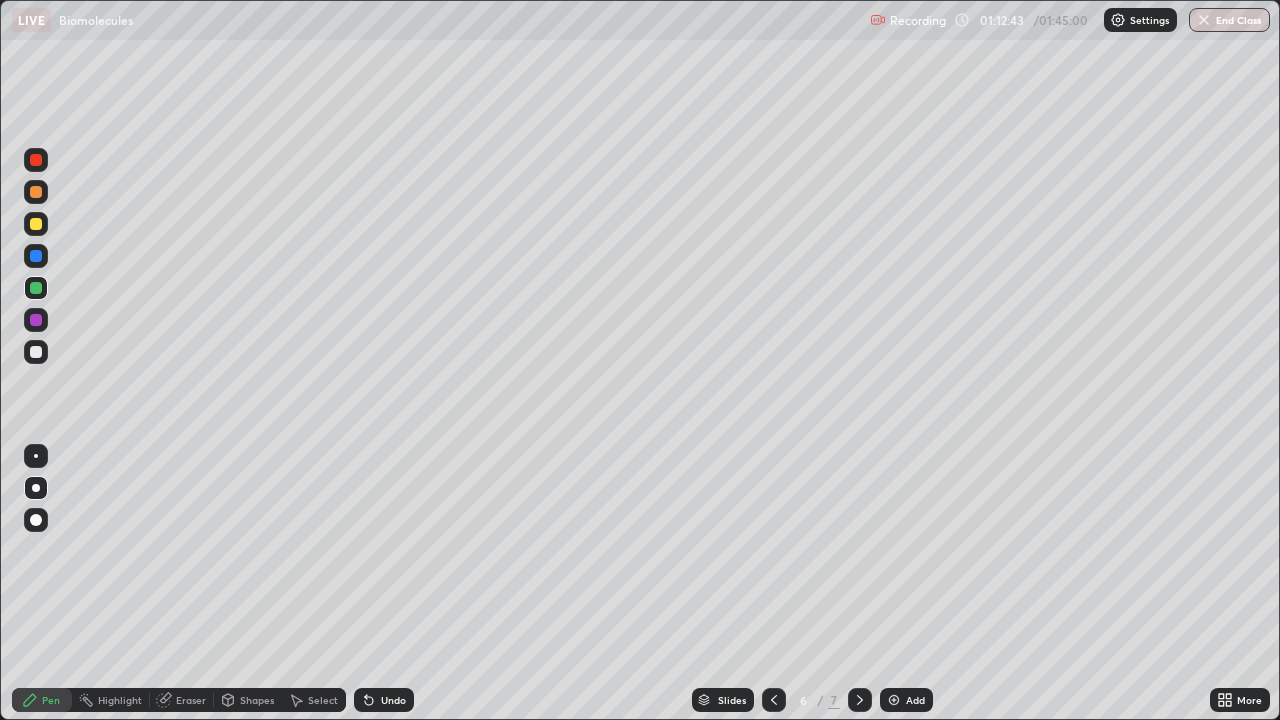 click on "Eraser" at bounding box center [191, 700] 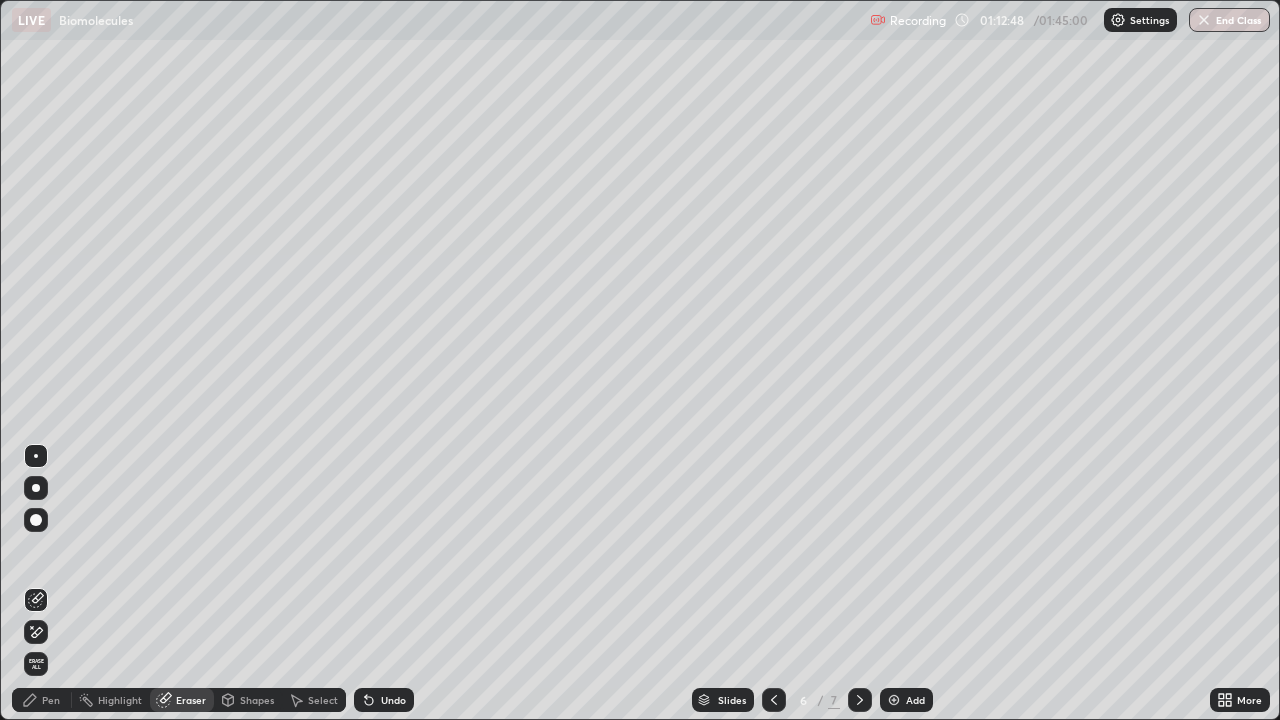 click on "Pen" at bounding box center (51, 700) 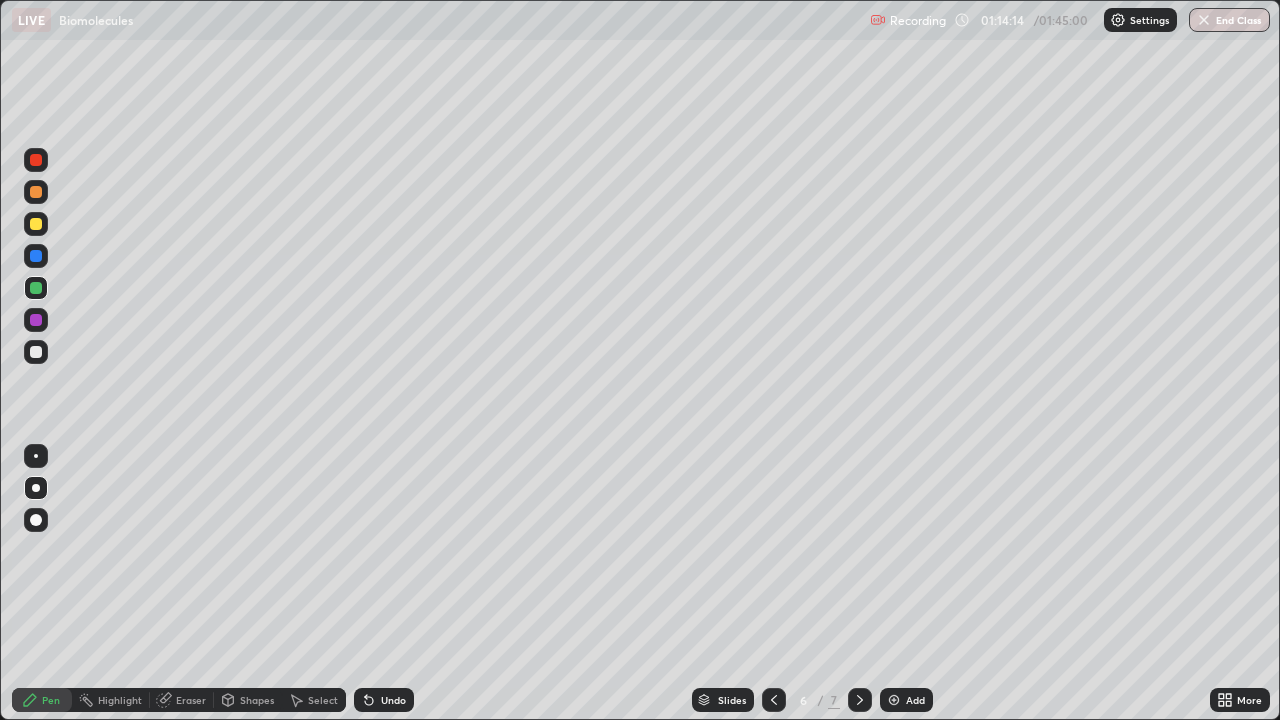 click at bounding box center (36, 352) 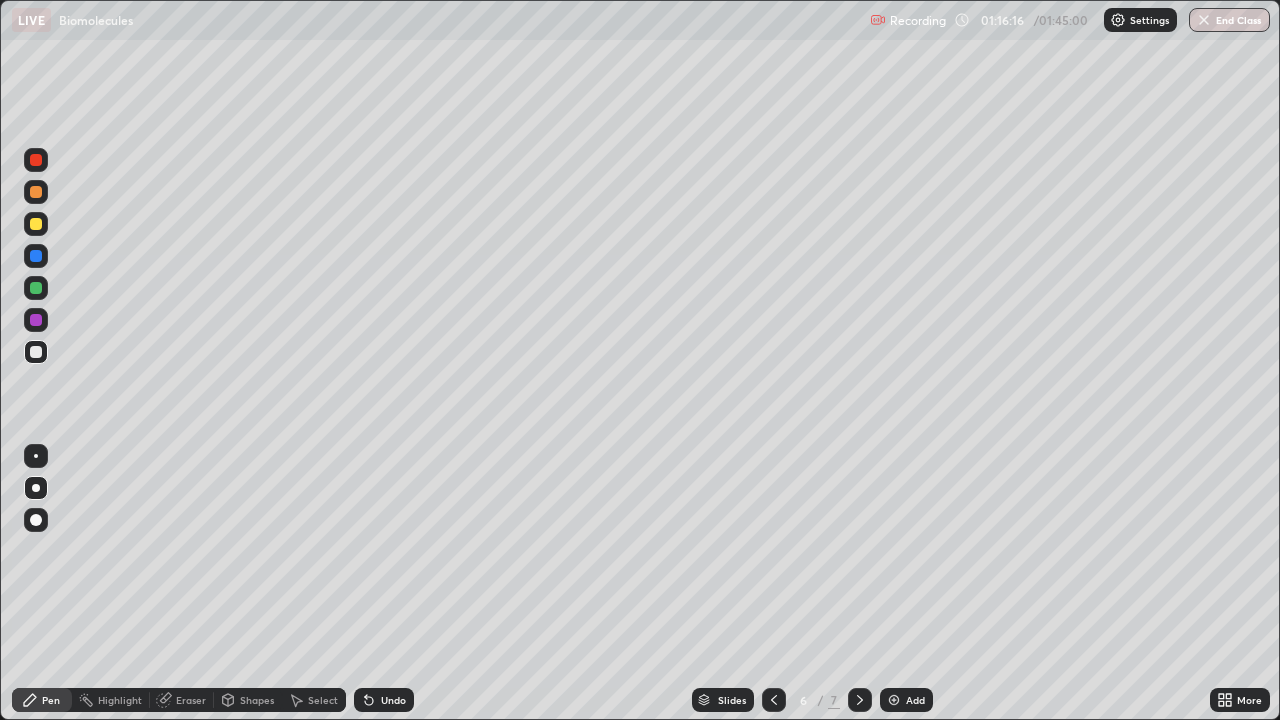 click on "Add" at bounding box center (906, 700) 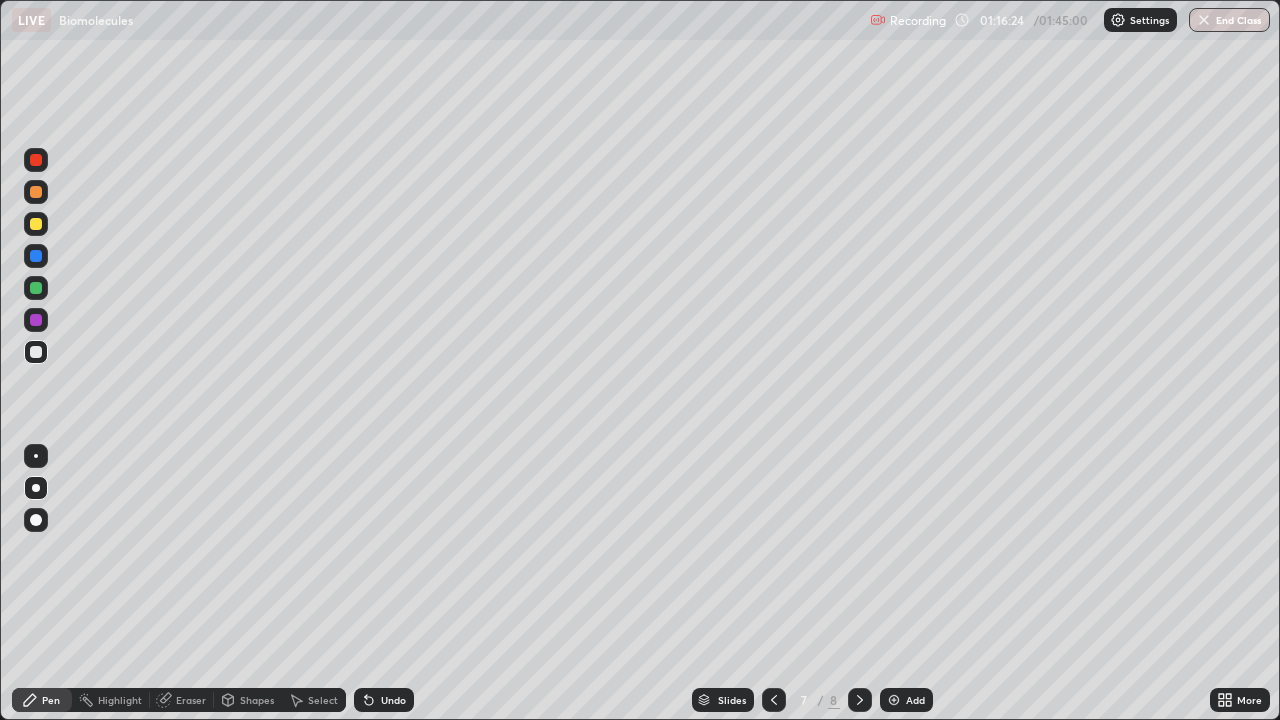 click at bounding box center [36, 352] 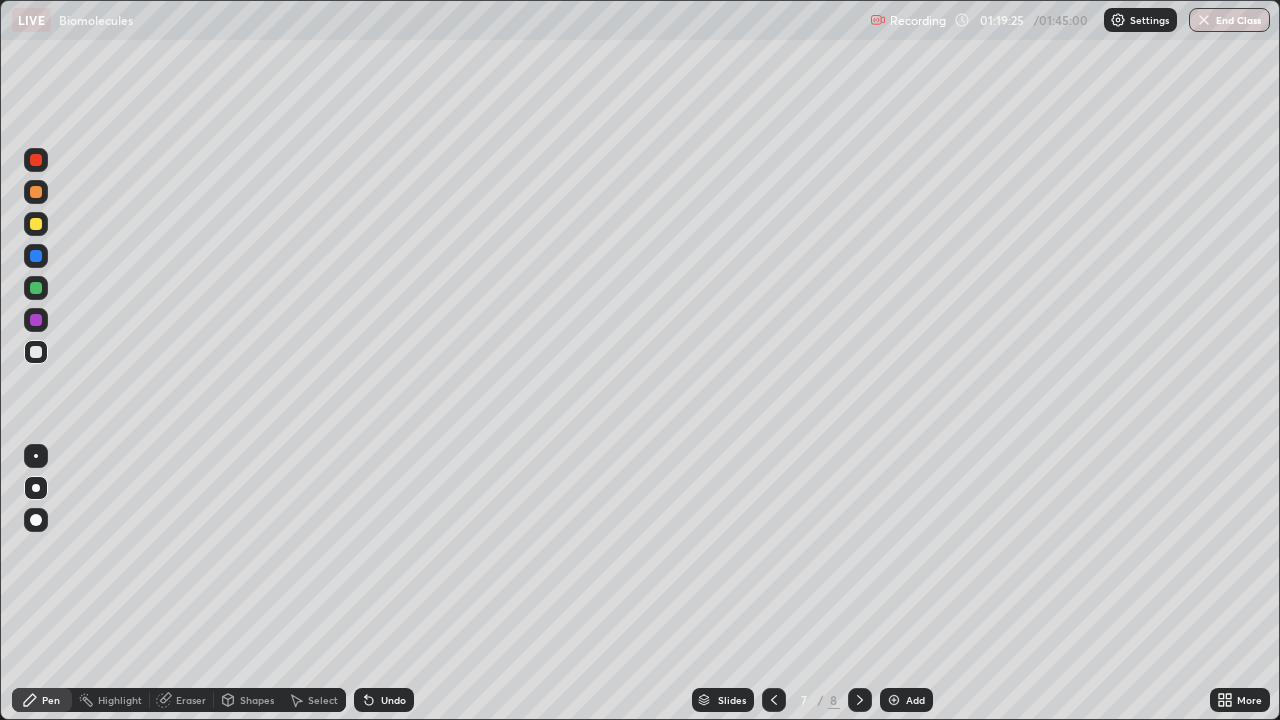 click 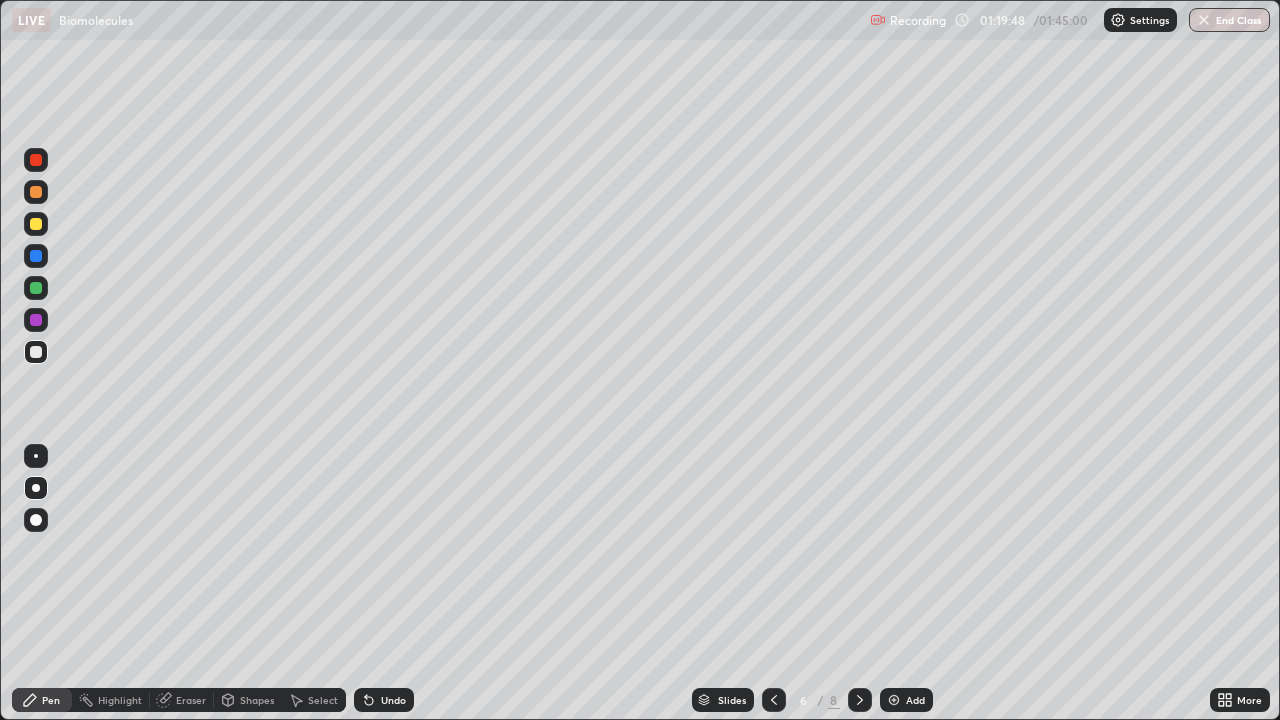 click at bounding box center [36, 320] 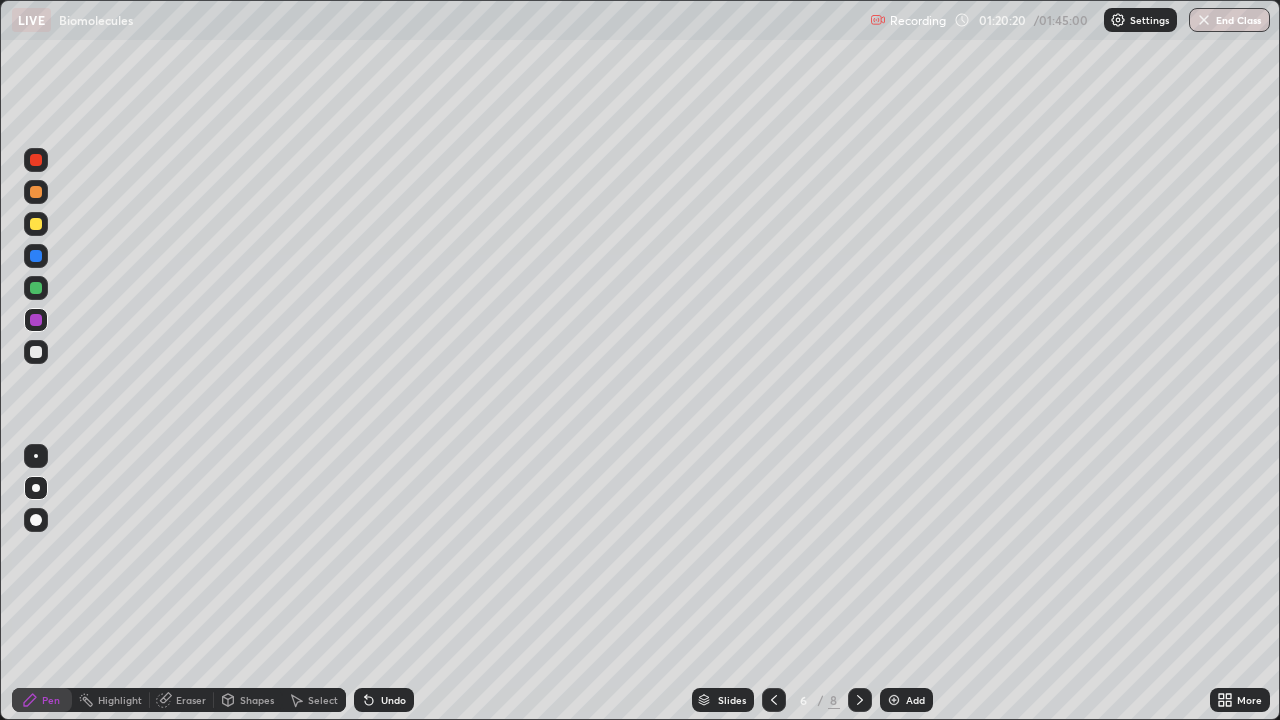 click 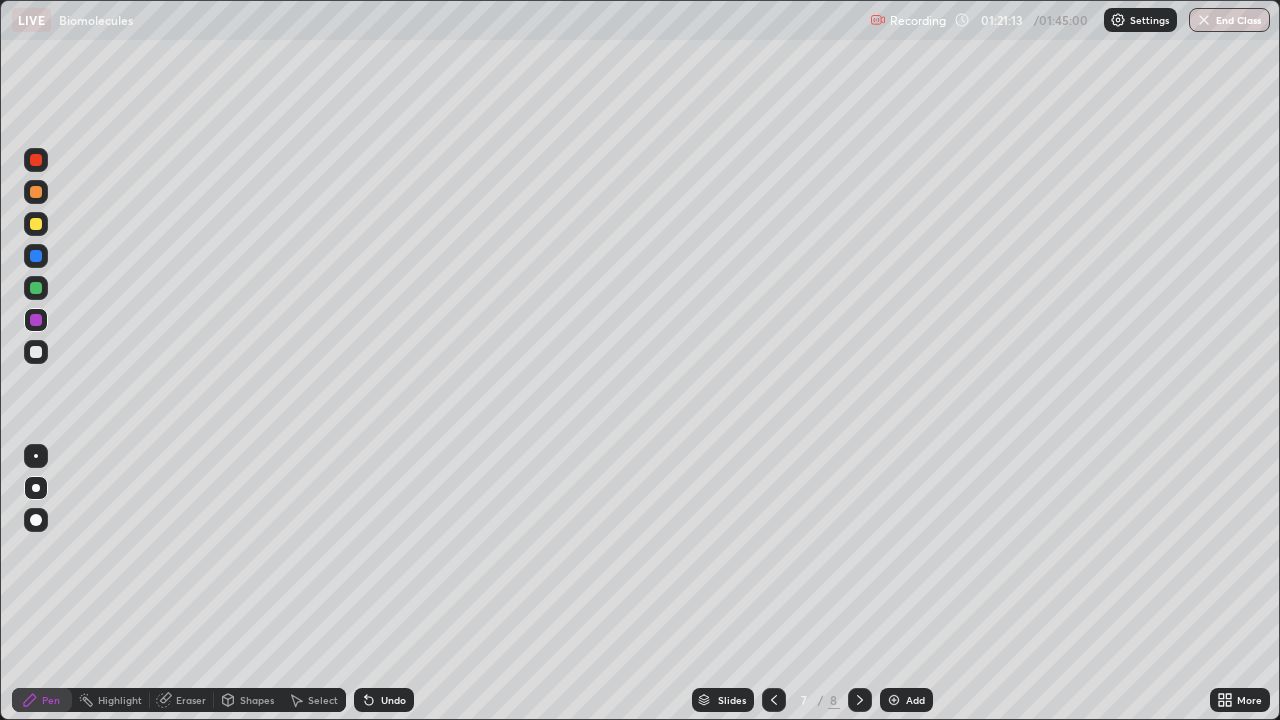 click on "Eraser" at bounding box center [191, 700] 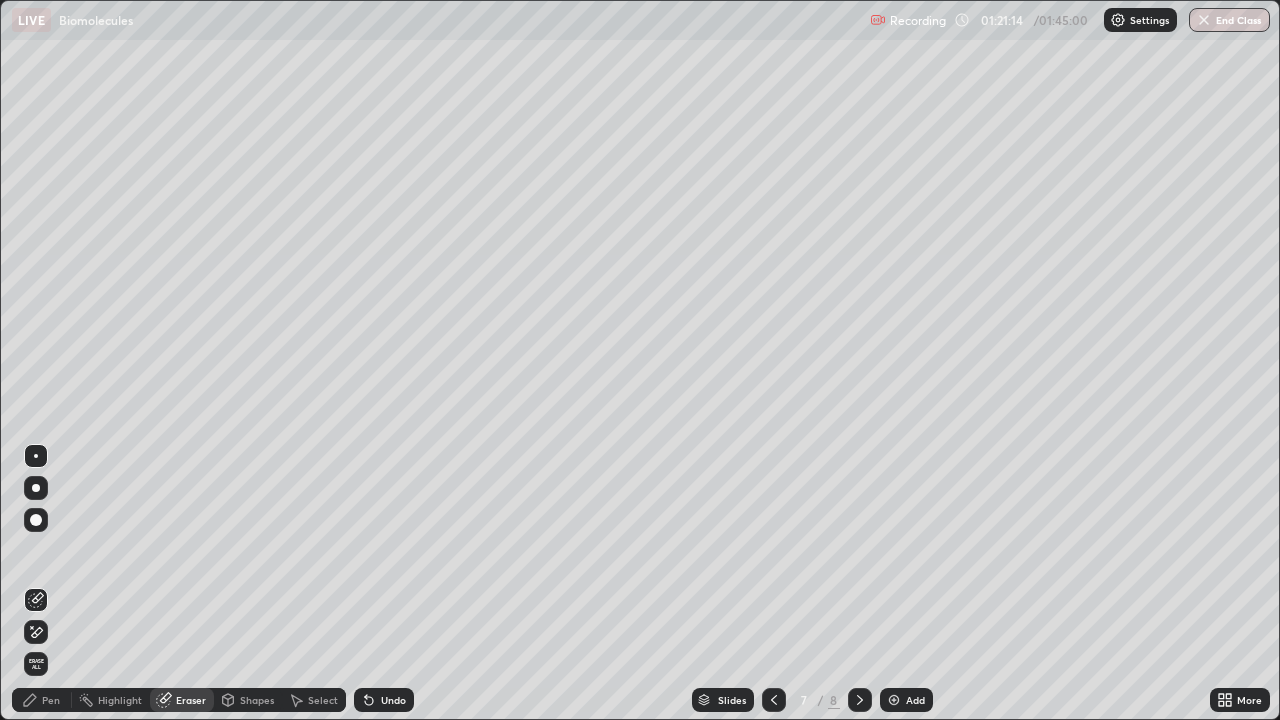 click on "Erase all" at bounding box center (36, 664) 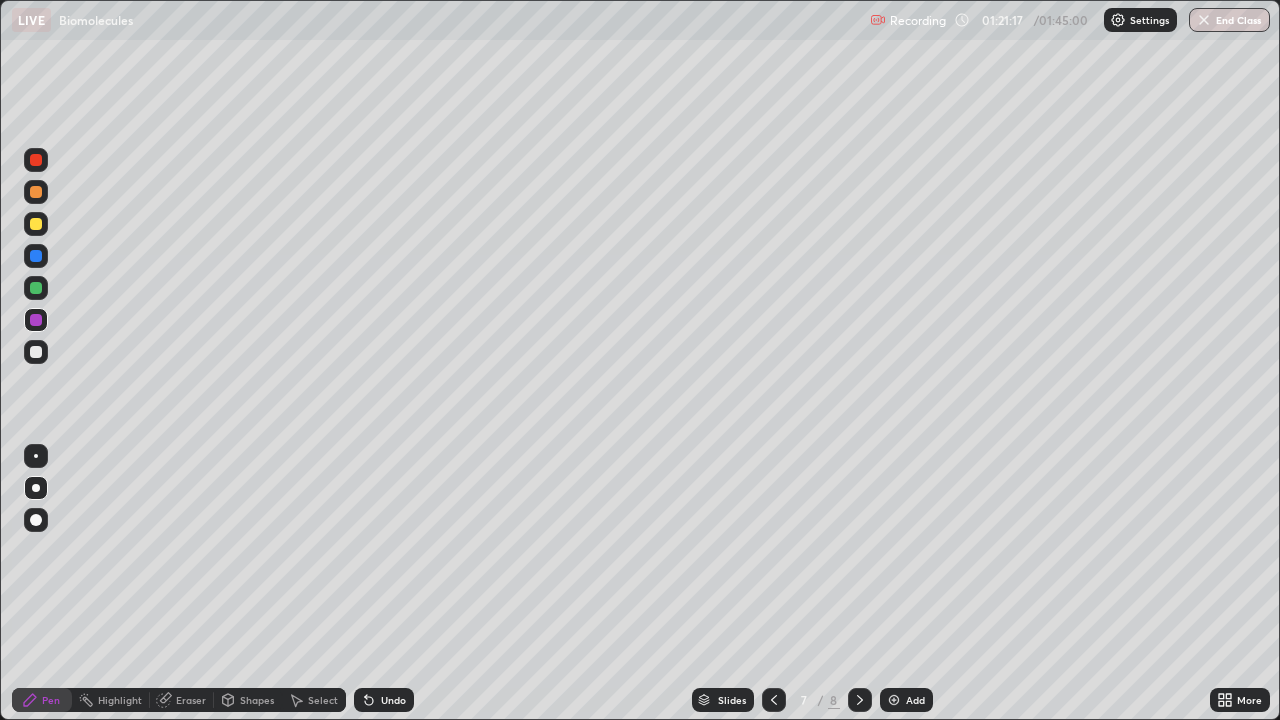 click at bounding box center (36, 352) 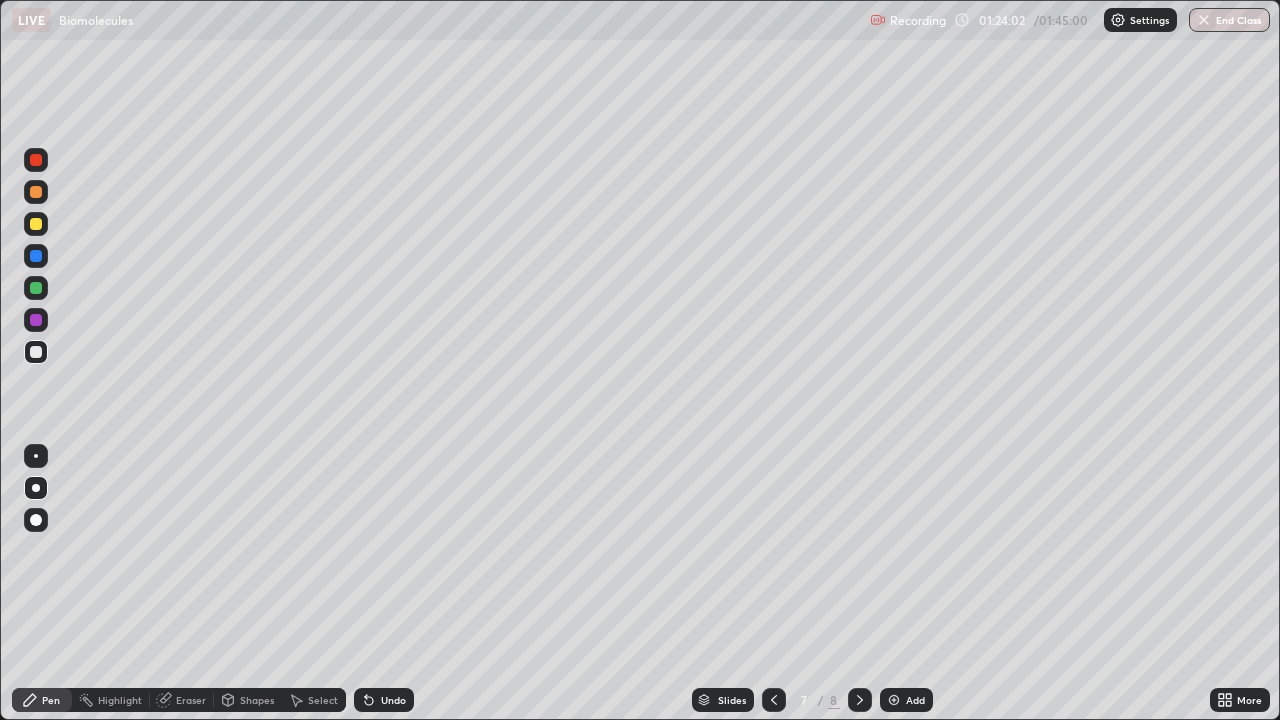 click on "Slides 7 / 8 Add" at bounding box center (812, 700) 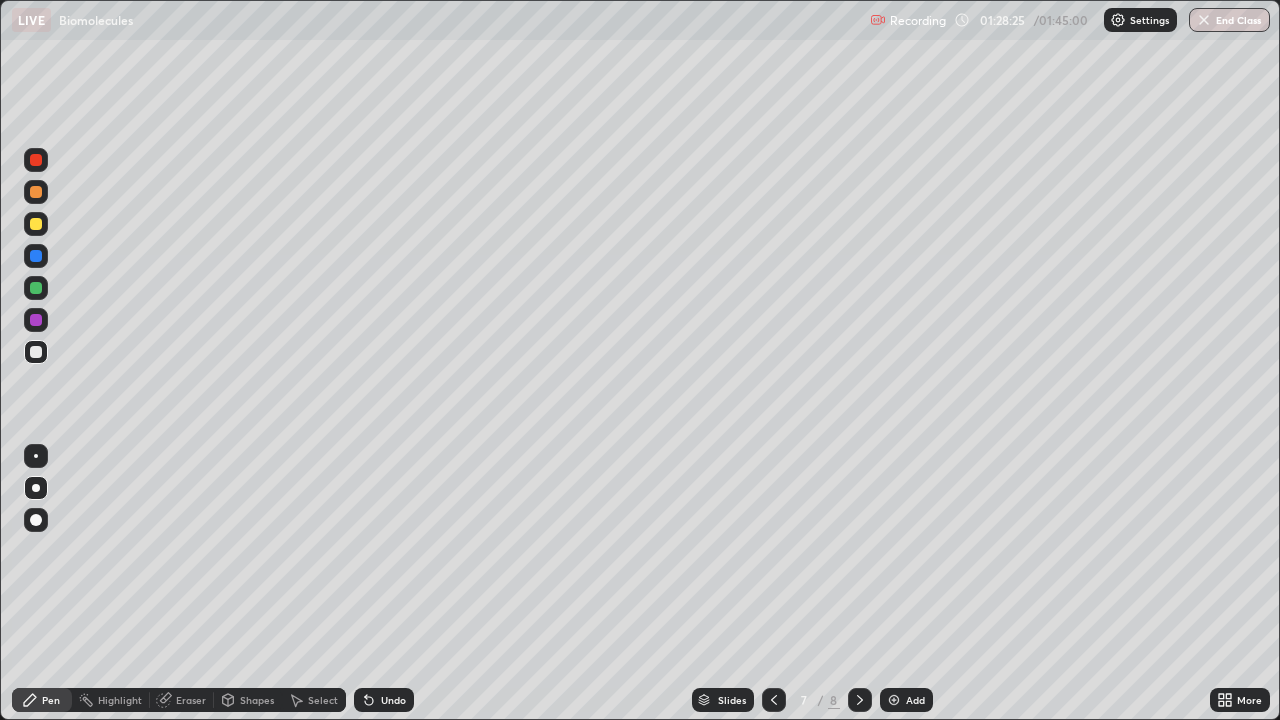 click on "Eraser" at bounding box center [191, 700] 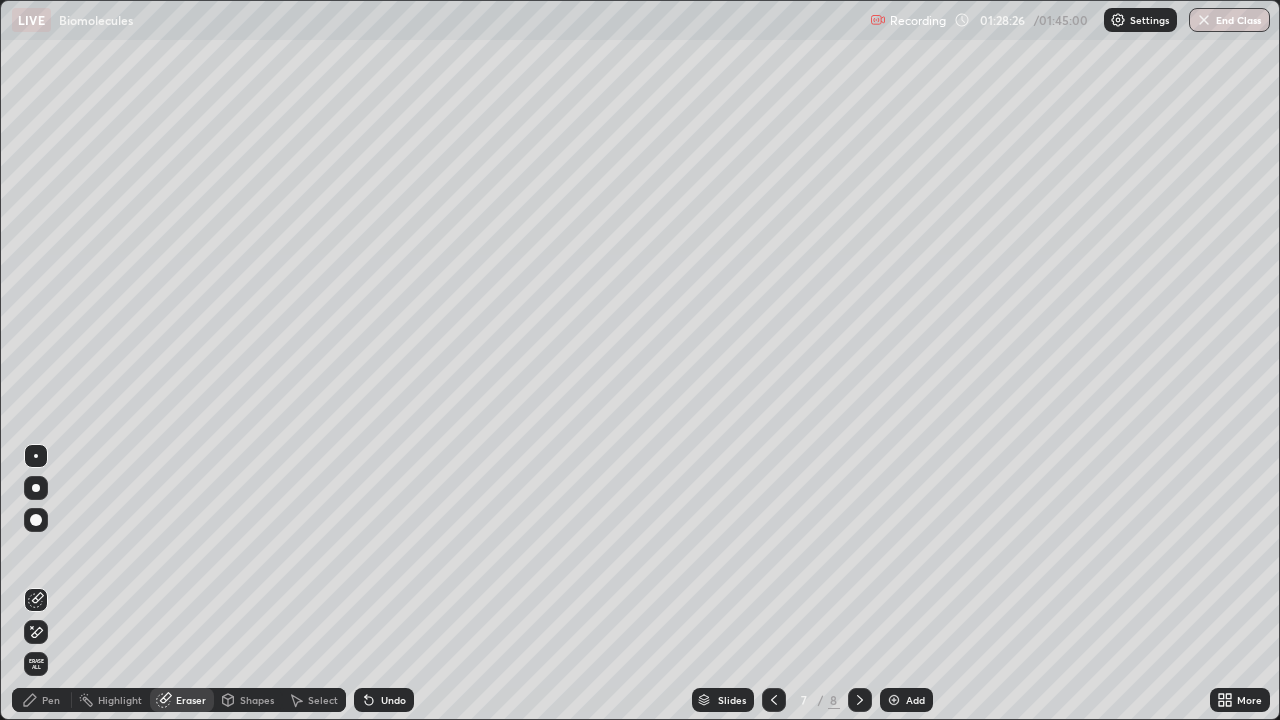 click on "Erase all" at bounding box center [36, 664] 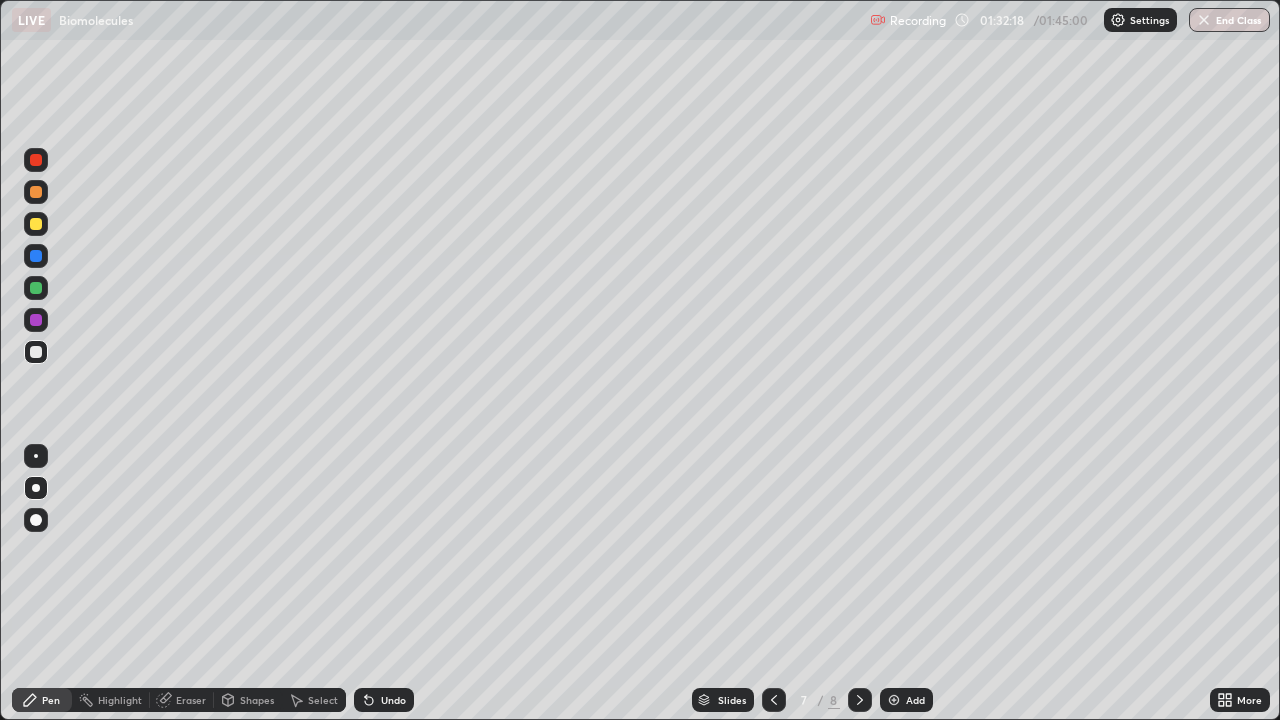 click at bounding box center [36, 224] 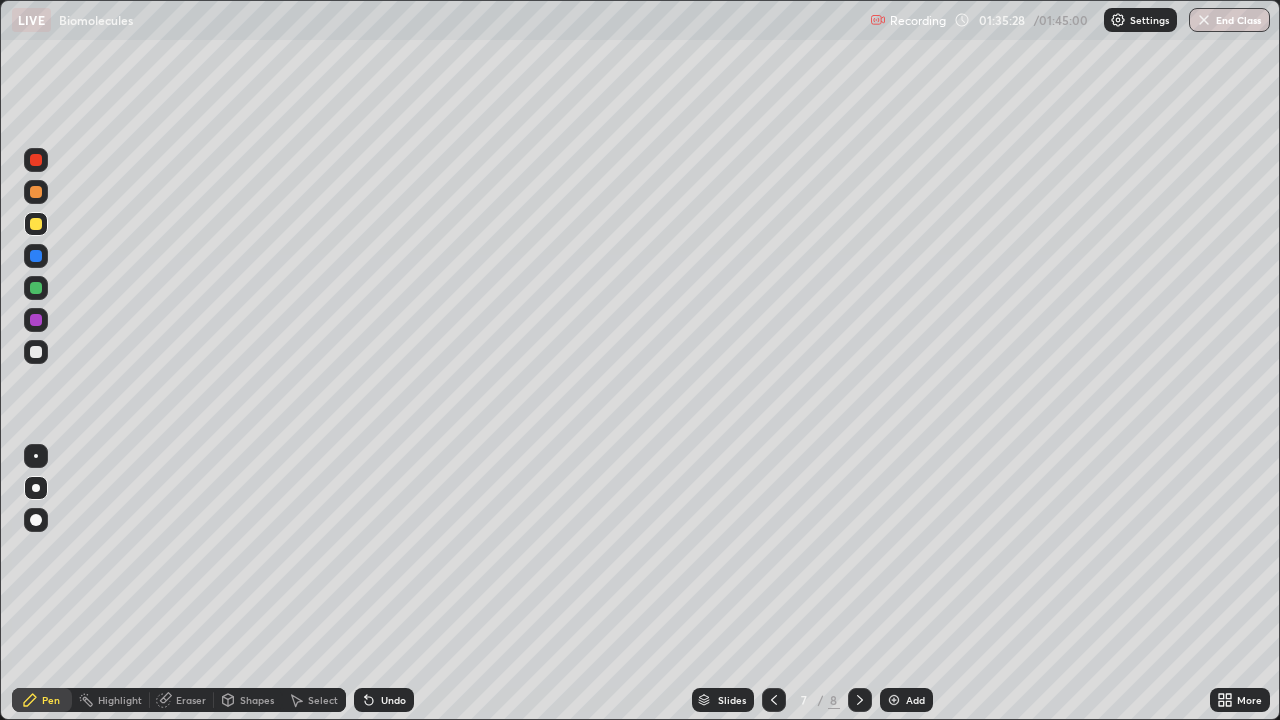 click at bounding box center (894, 700) 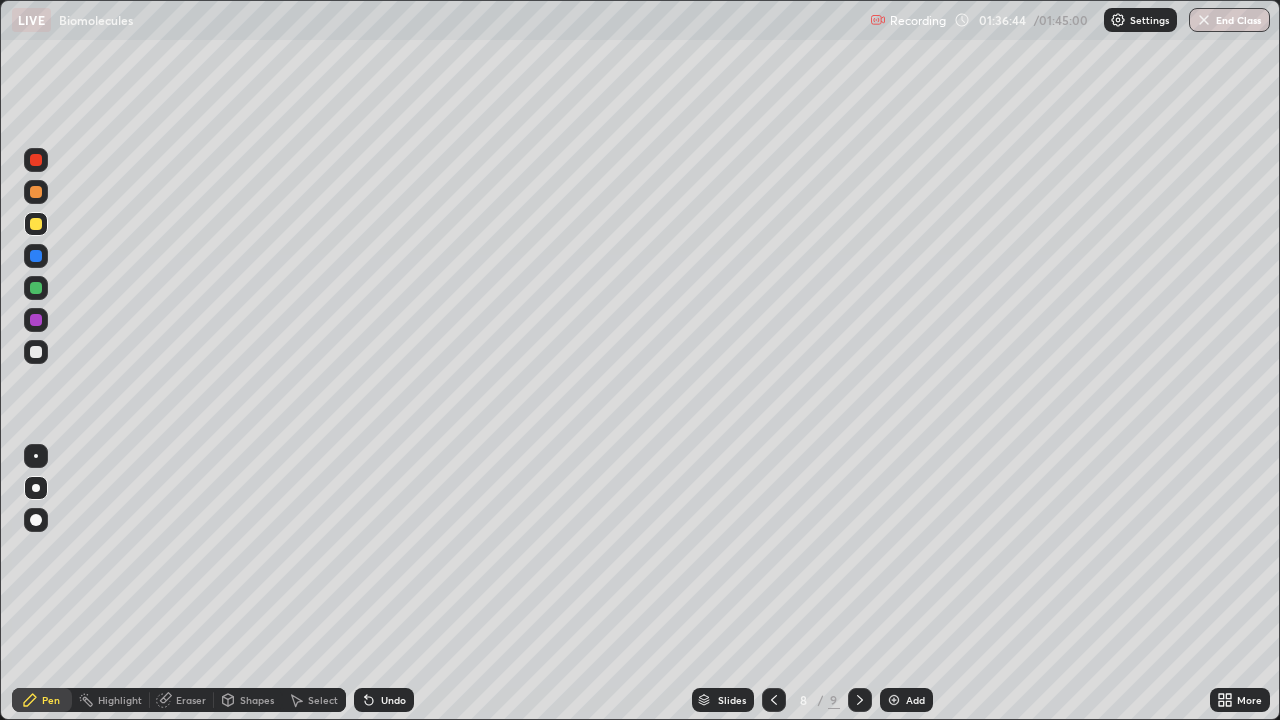 click on "Slides 8 / 9 Add" at bounding box center [812, 700] 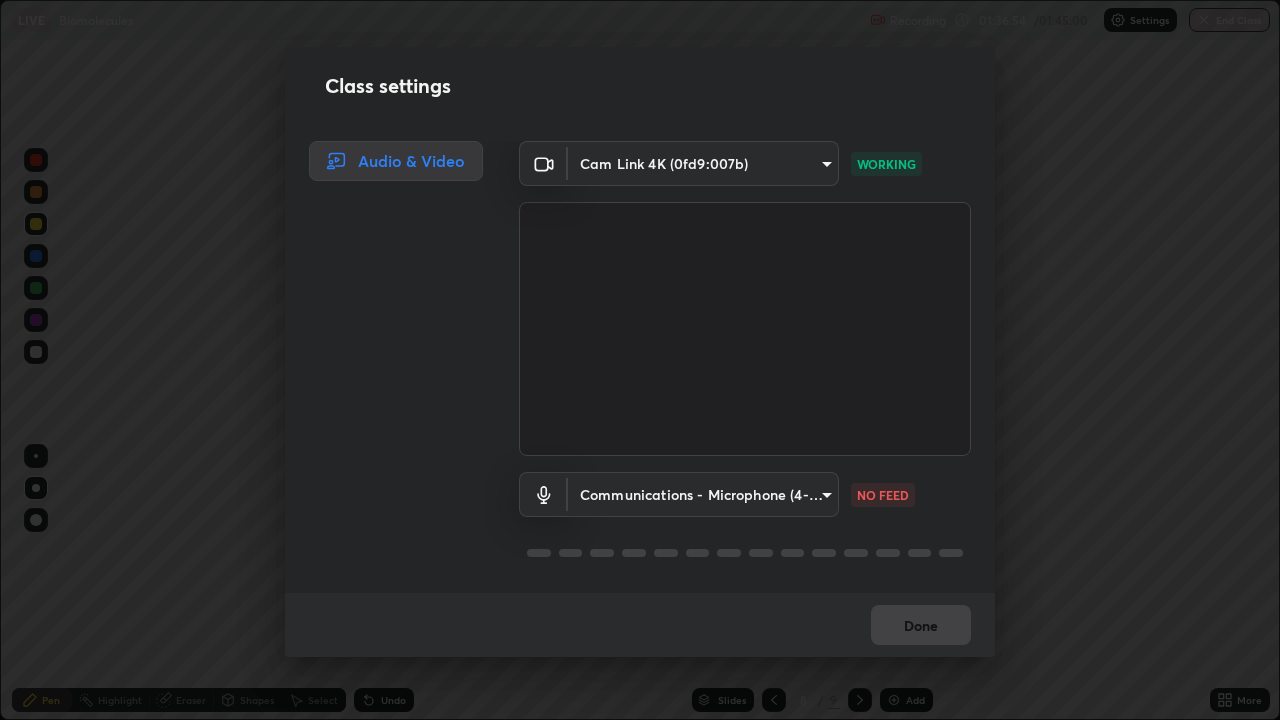 click on "Erase all LIVE Biomolecules Recording 01:36:54 /  01:45:00 Settings End Class Setting up your live class Biomolecules • L36 of Course On Zoology for NEET Conquer 1 2026 [FIRST] [LAST] Pen Highlight Eraser Shapes Select Undo Slides 8 / 9 Add More No doubts shared Encourage your learners to ask a doubt for better clarity Report an issue Reason for reporting Buffering Chat not working Audio - Video sync issue Educator video quality low ​ Attach an image Report Class settings Audio & Video Cam Link 4K (0fd9:007b) [HASH] be503e2b9e98457c39b07b3074c89b8039a25085f56711412d6fa7782781f0ec WORKING Communications - Microphone (4- USB Audio Device) (0d8c:0014) communications NO FEED Done" at bounding box center (640, 360) 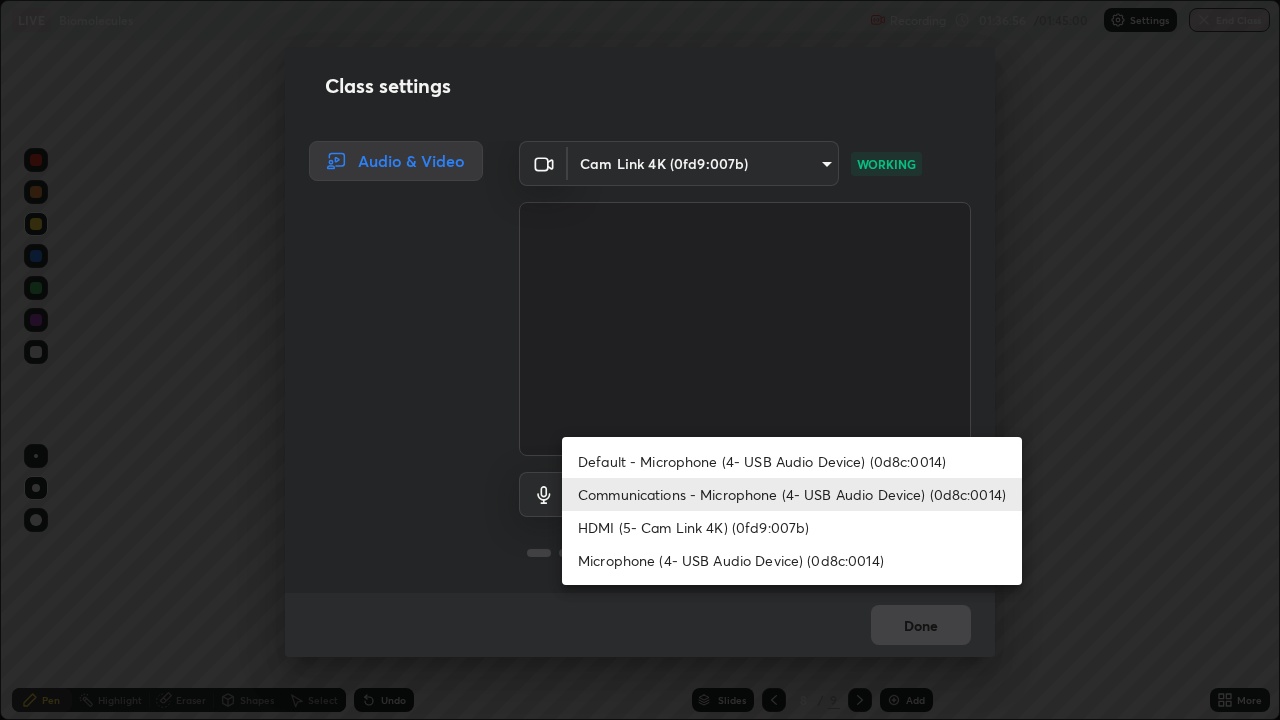 click on "Communications - Microphone (4- USB Audio Device) (0d8c:0014)" at bounding box center [792, 494] 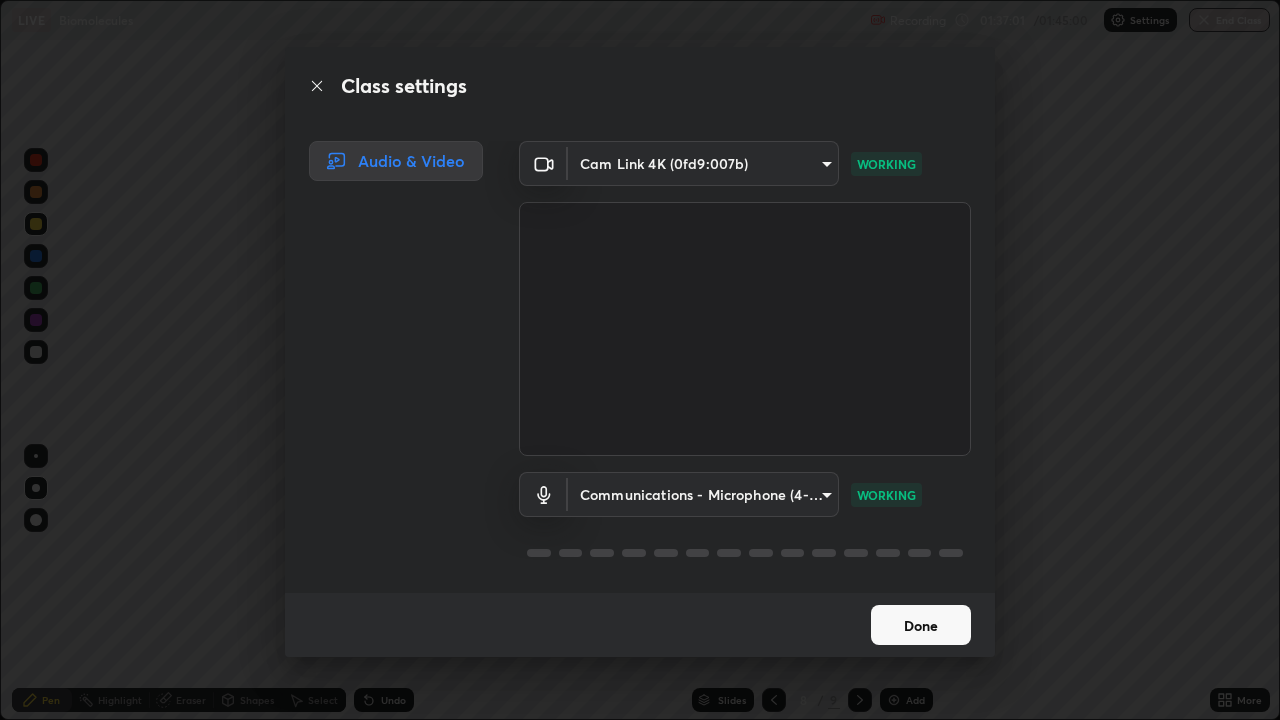 click on "Done" at bounding box center (921, 625) 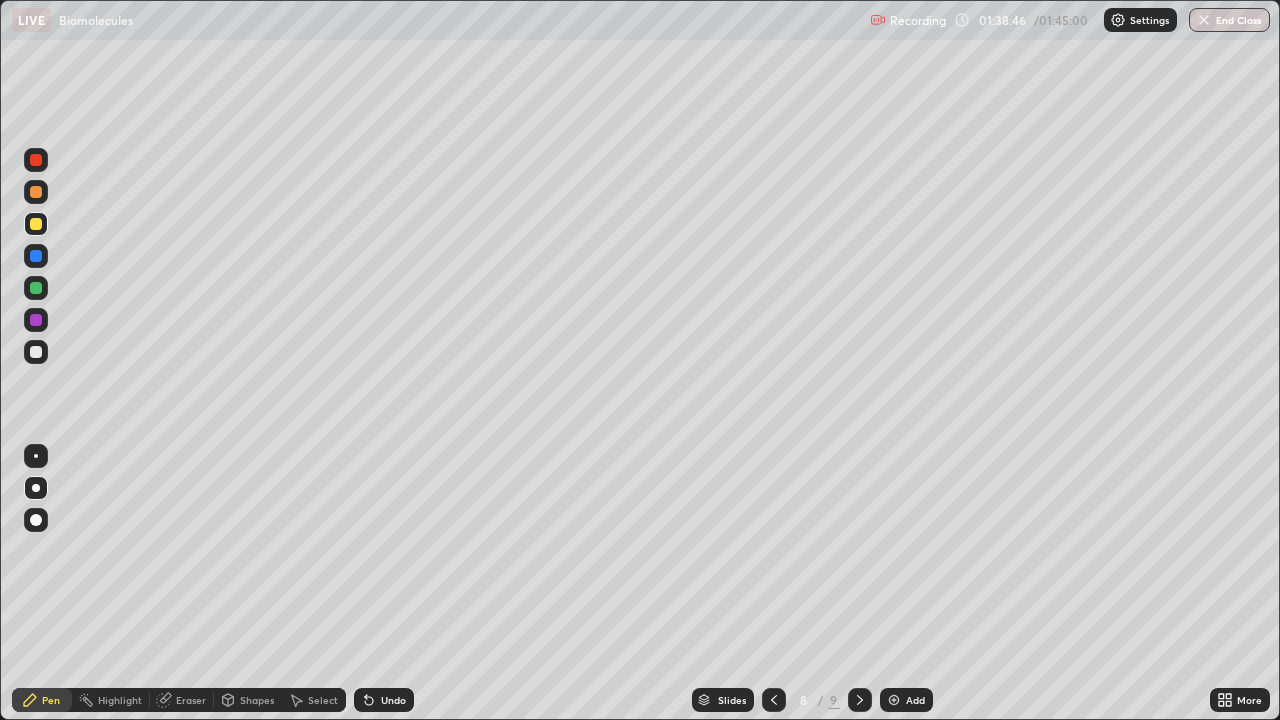 click at bounding box center (36, 352) 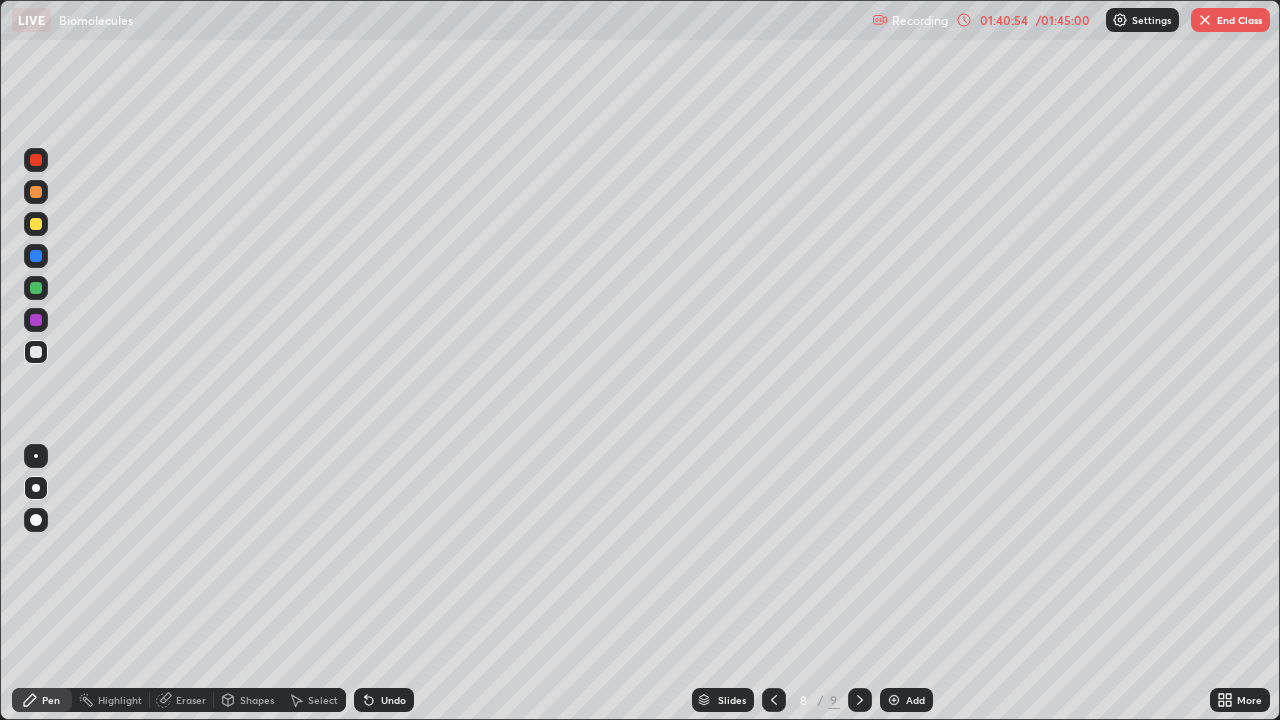 click on "End Class" at bounding box center (1230, 20) 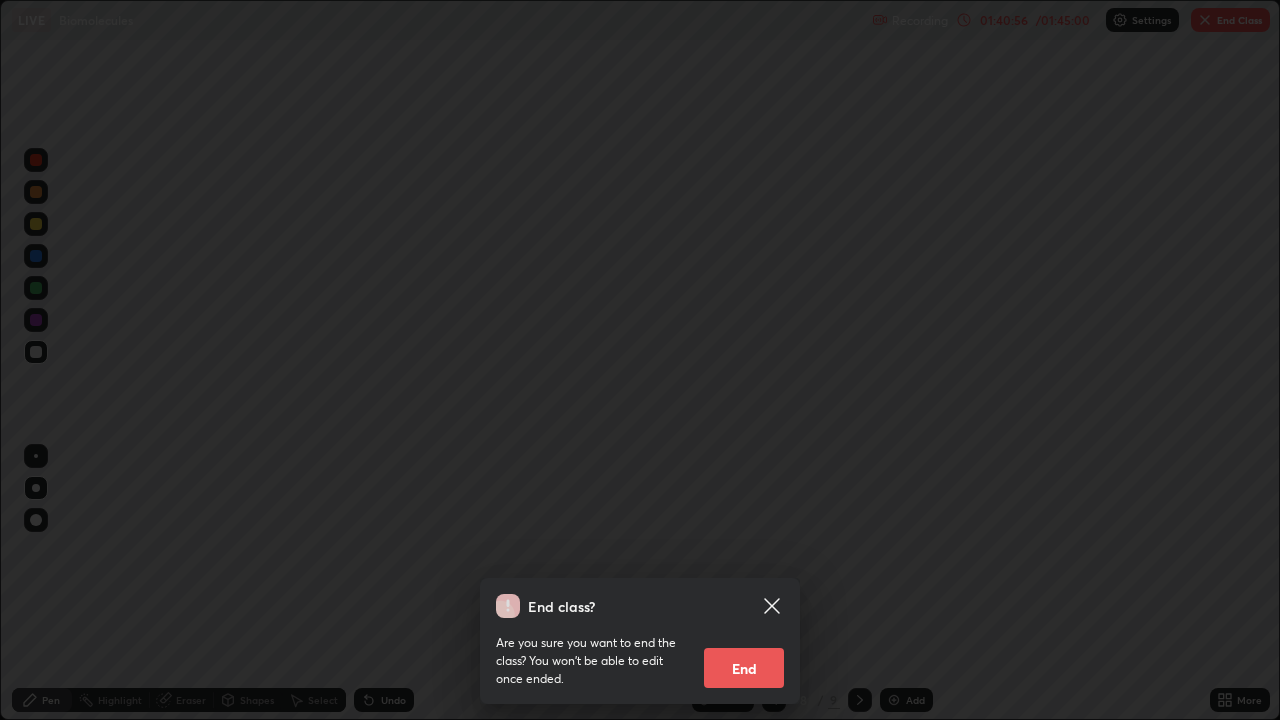 click on "End" at bounding box center [744, 668] 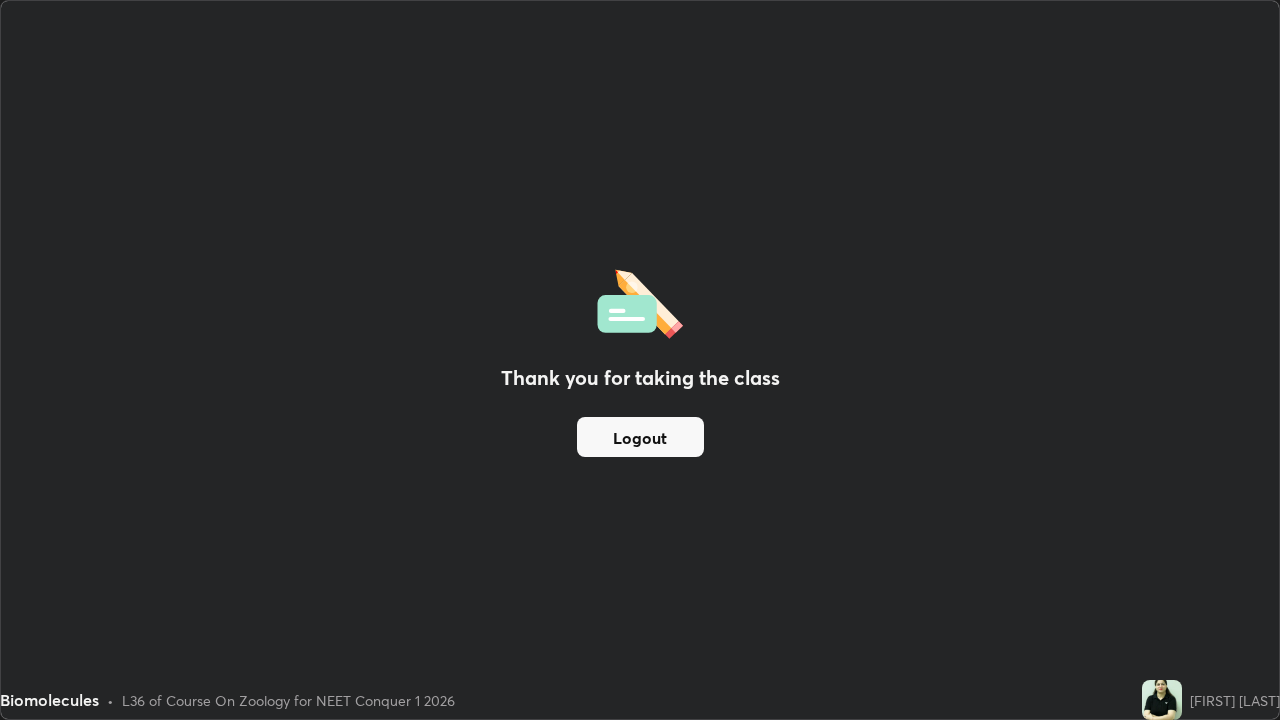 click on "Logout" at bounding box center [640, 437] 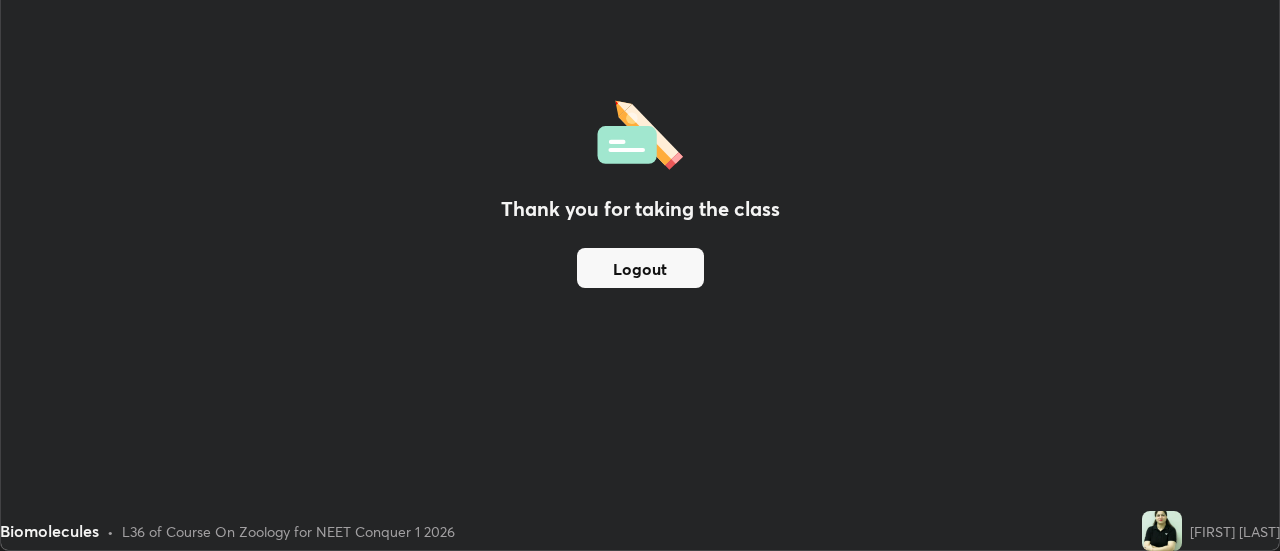 scroll, scrollTop: 551, scrollLeft: 1280, axis: both 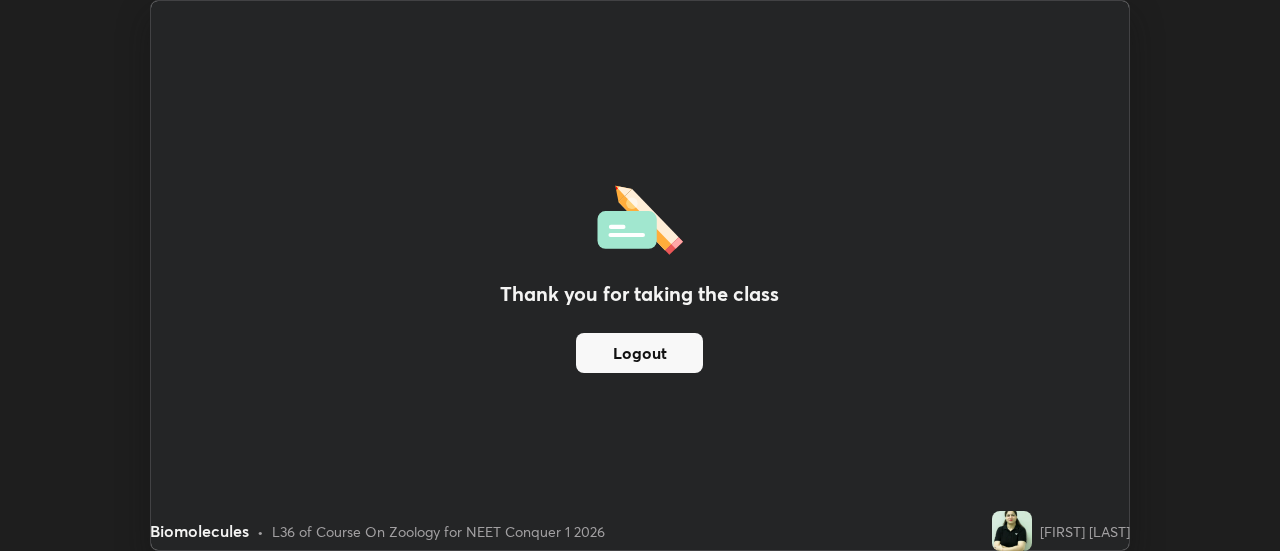 click on "Thank you for taking the class Logout Setting up your live class" at bounding box center [640, 275] 